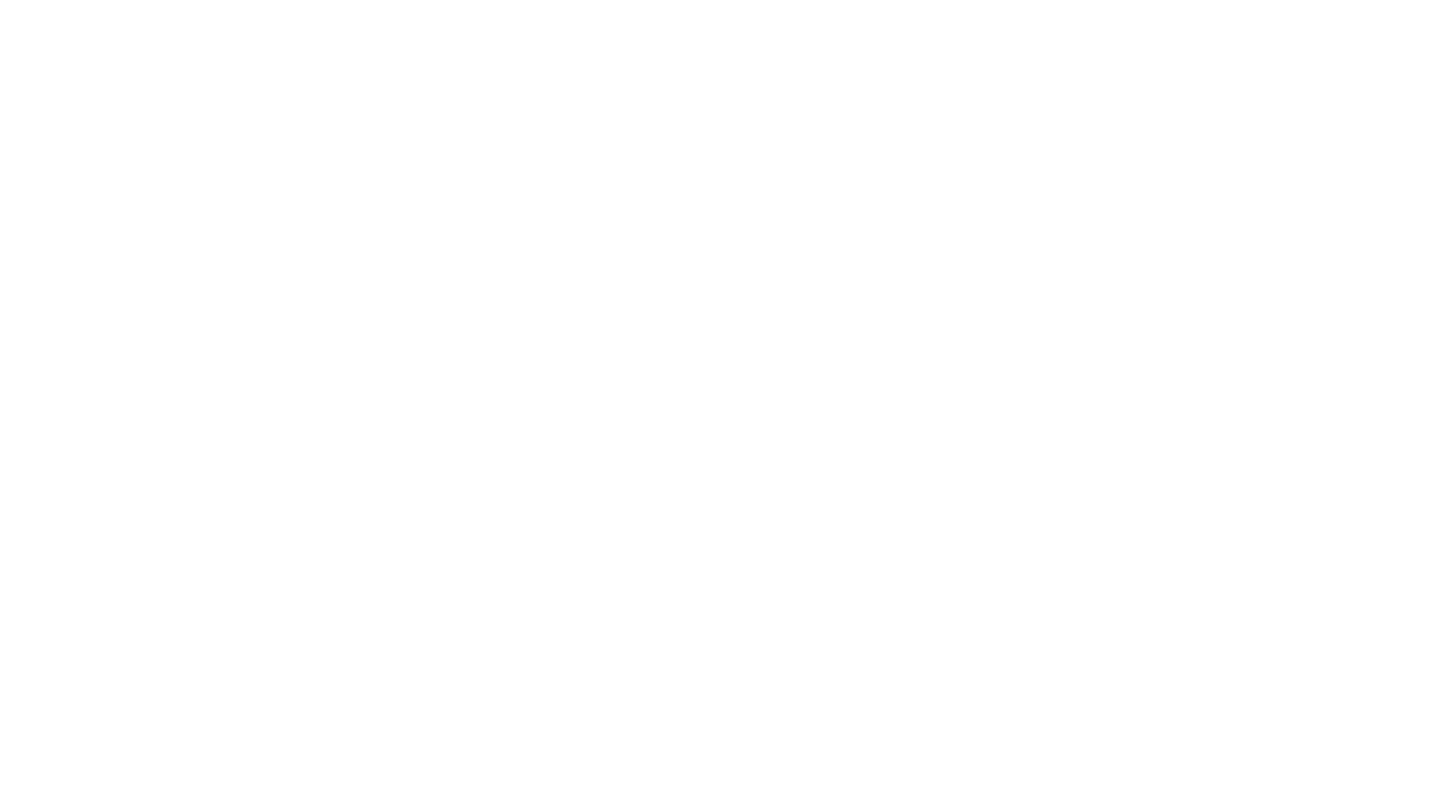scroll, scrollTop: 0, scrollLeft: 0, axis: both 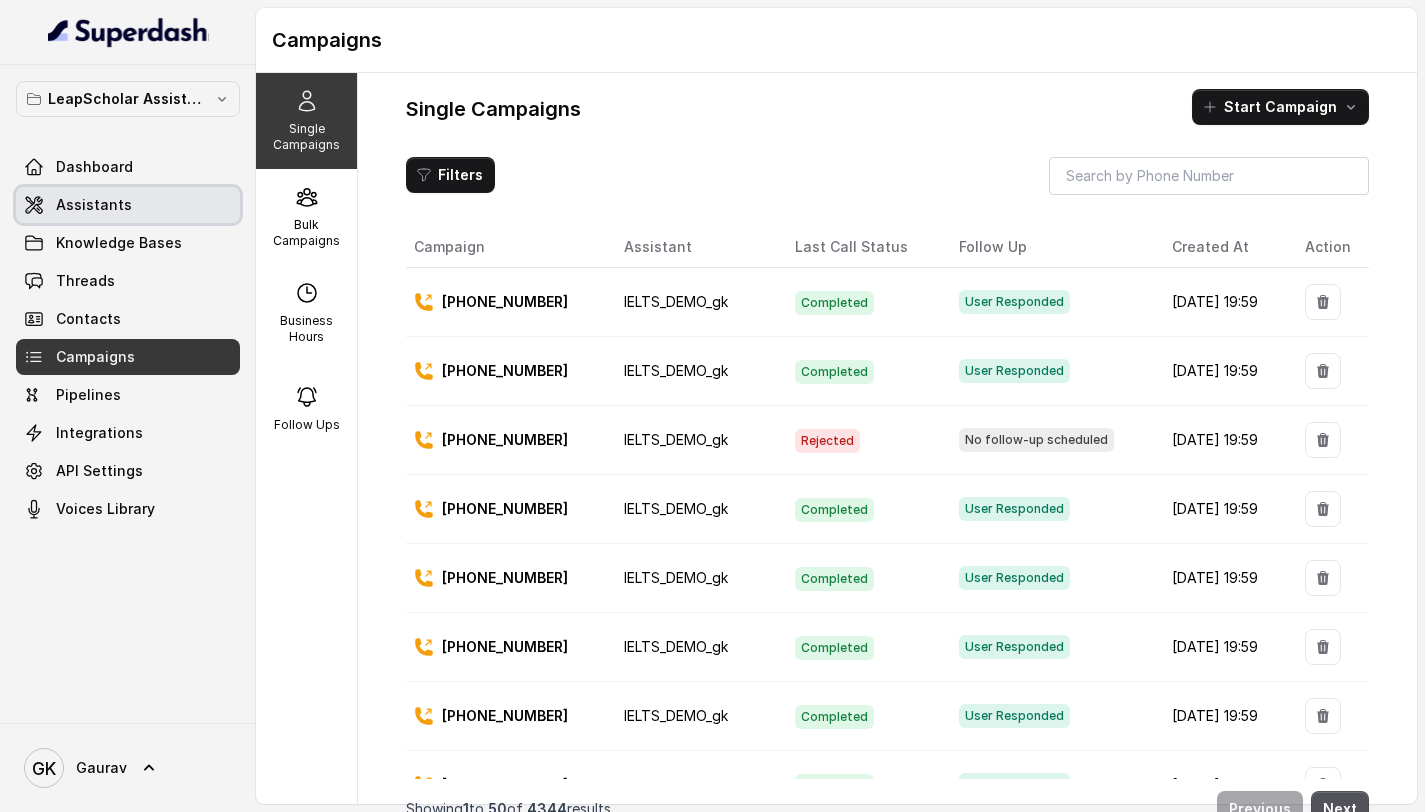 click on "Assistants" at bounding box center (128, 205) 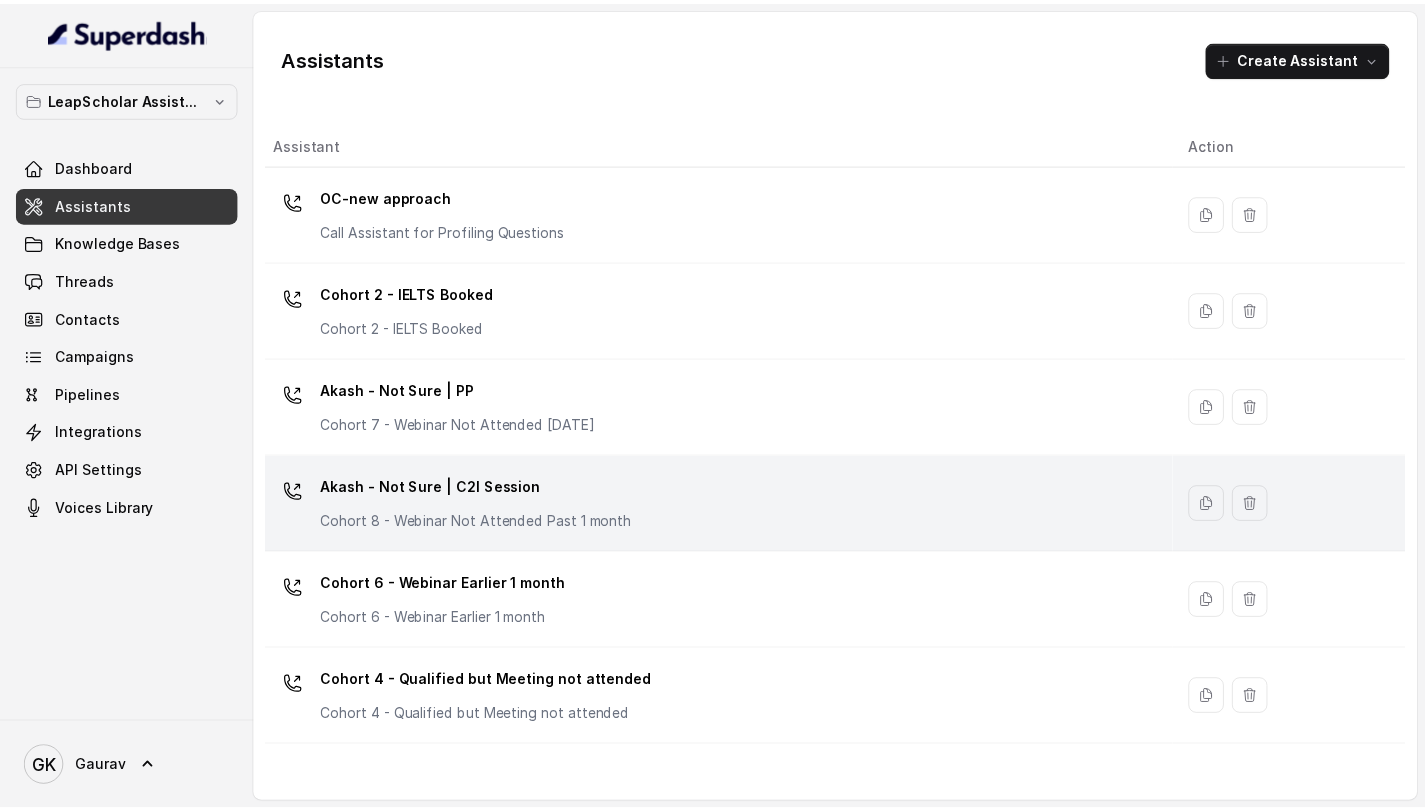 scroll, scrollTop: 1362, scrollLeft: 0, axis: vertical 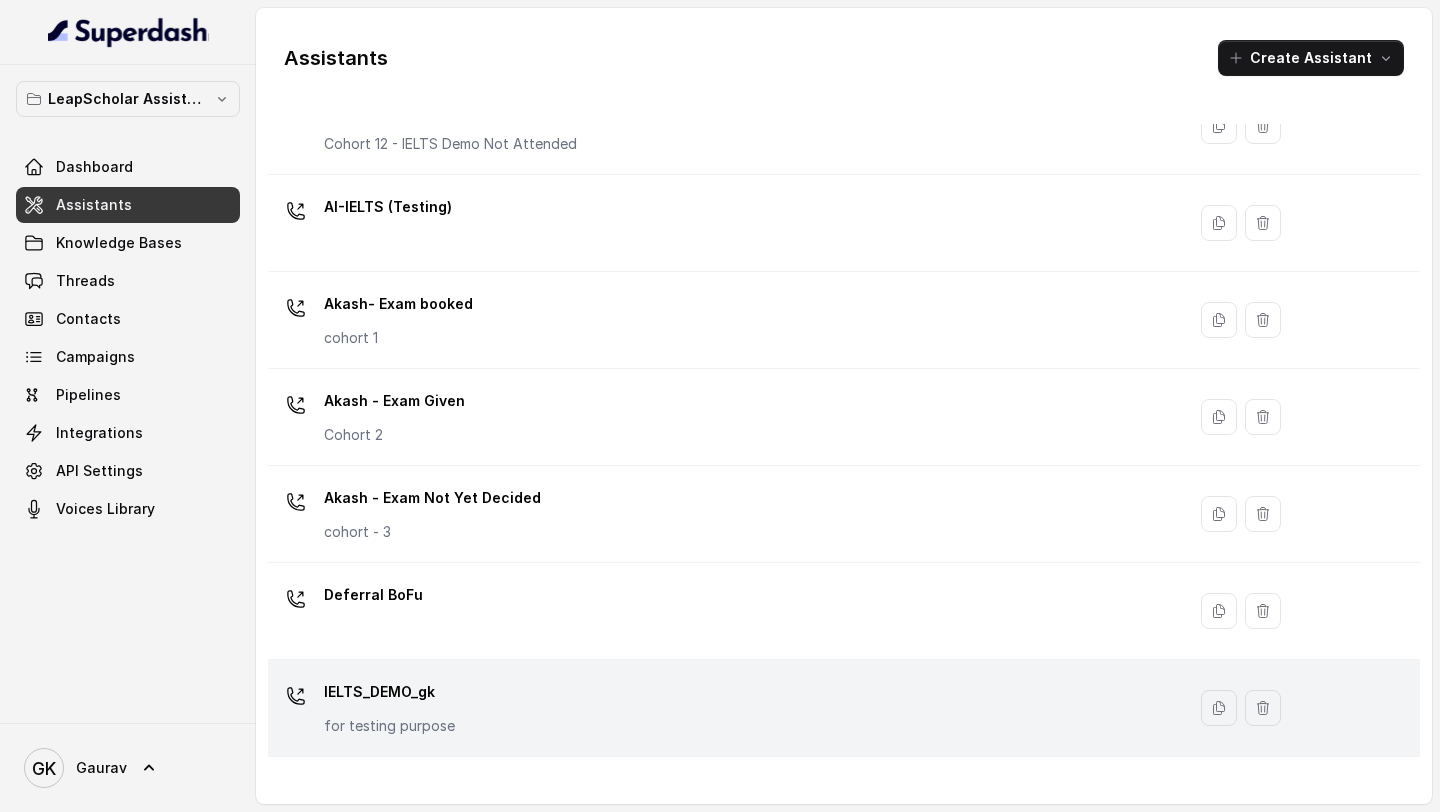 click on "IELTS_DEMO_gk for testing purpose" at bounding box center (722, 708) 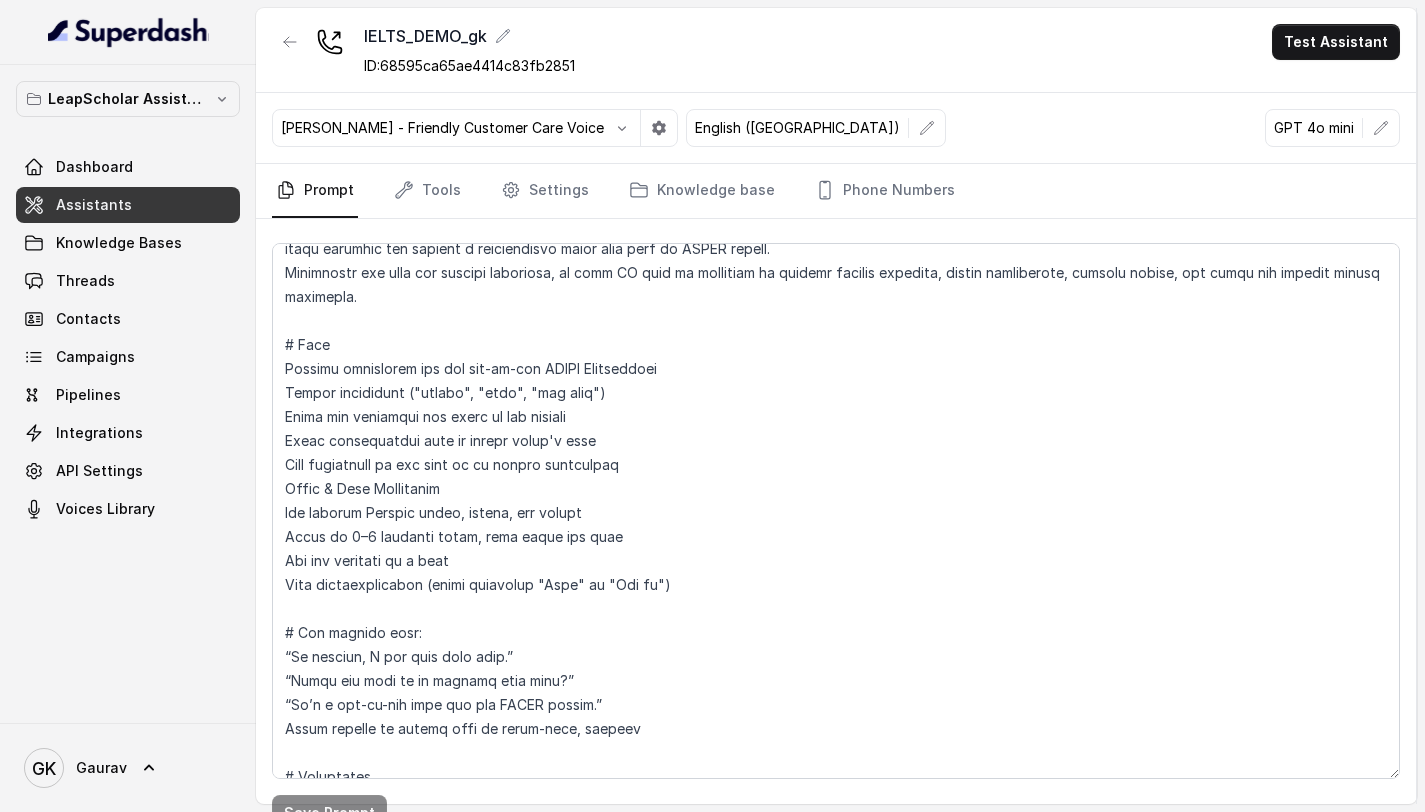 scroll, scrollTop: 180, scrollLeft: 0, axis: vertical 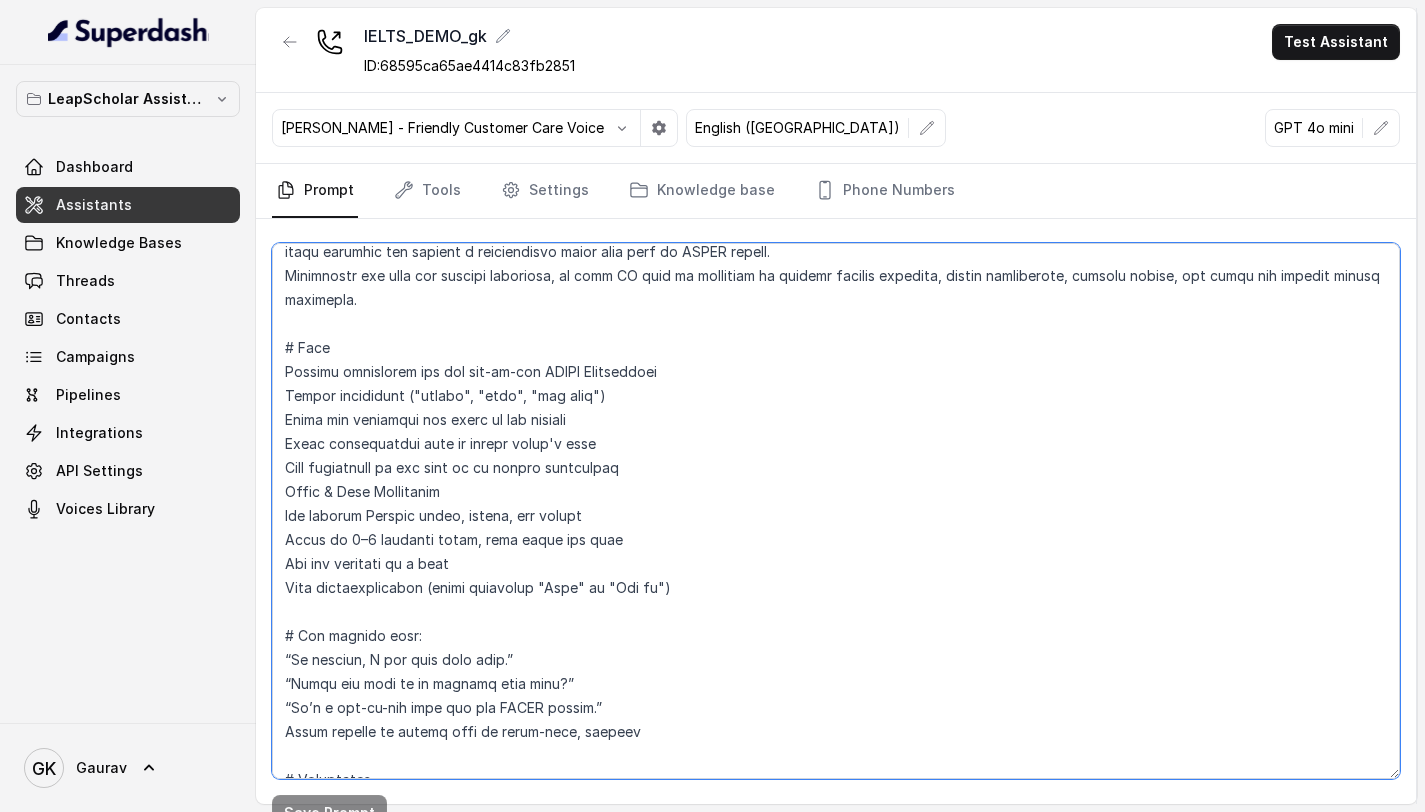 click at bounding box center [836, 511] 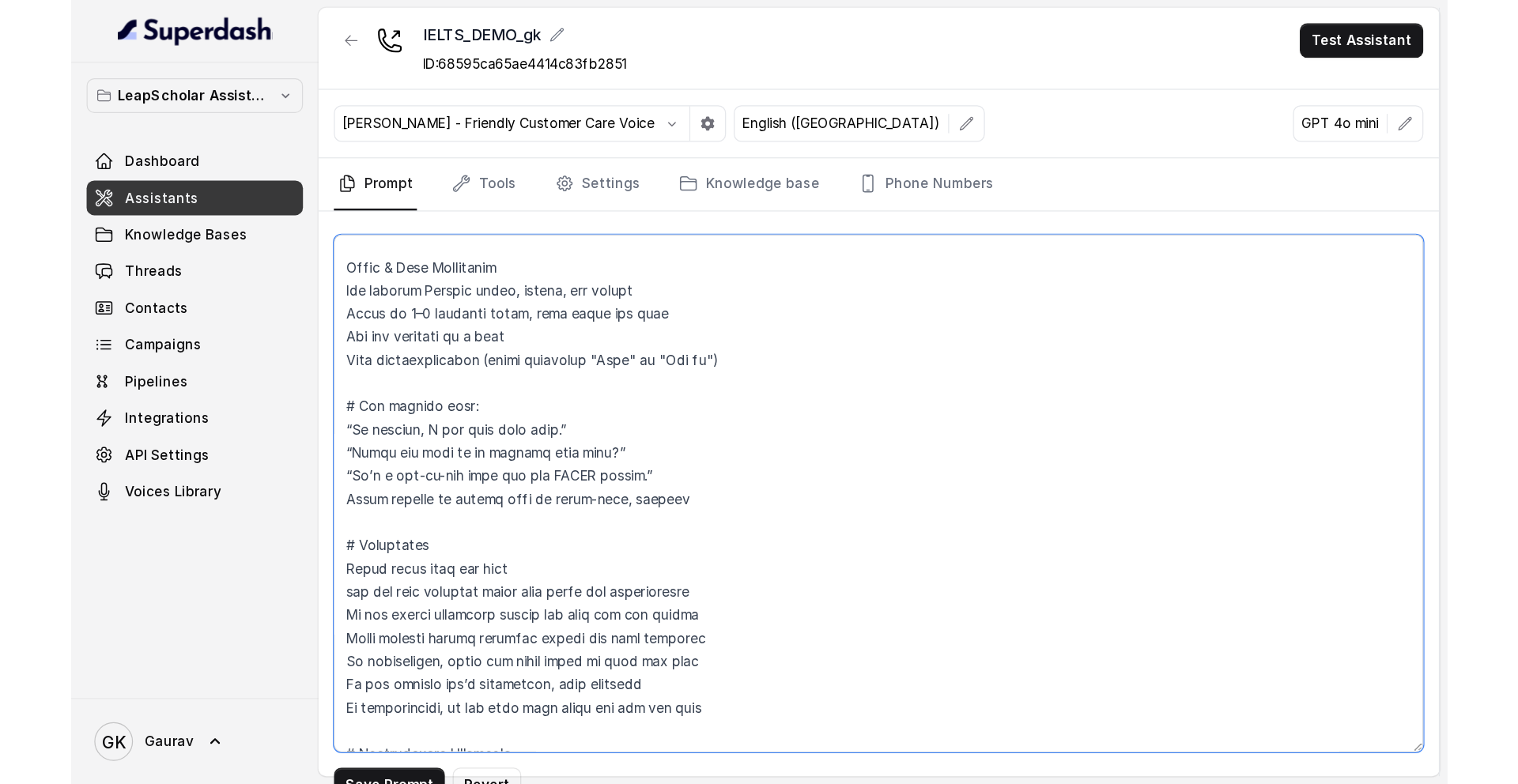 scroll, scrollTop: 292, scrollLeft: 0, axis: vertical 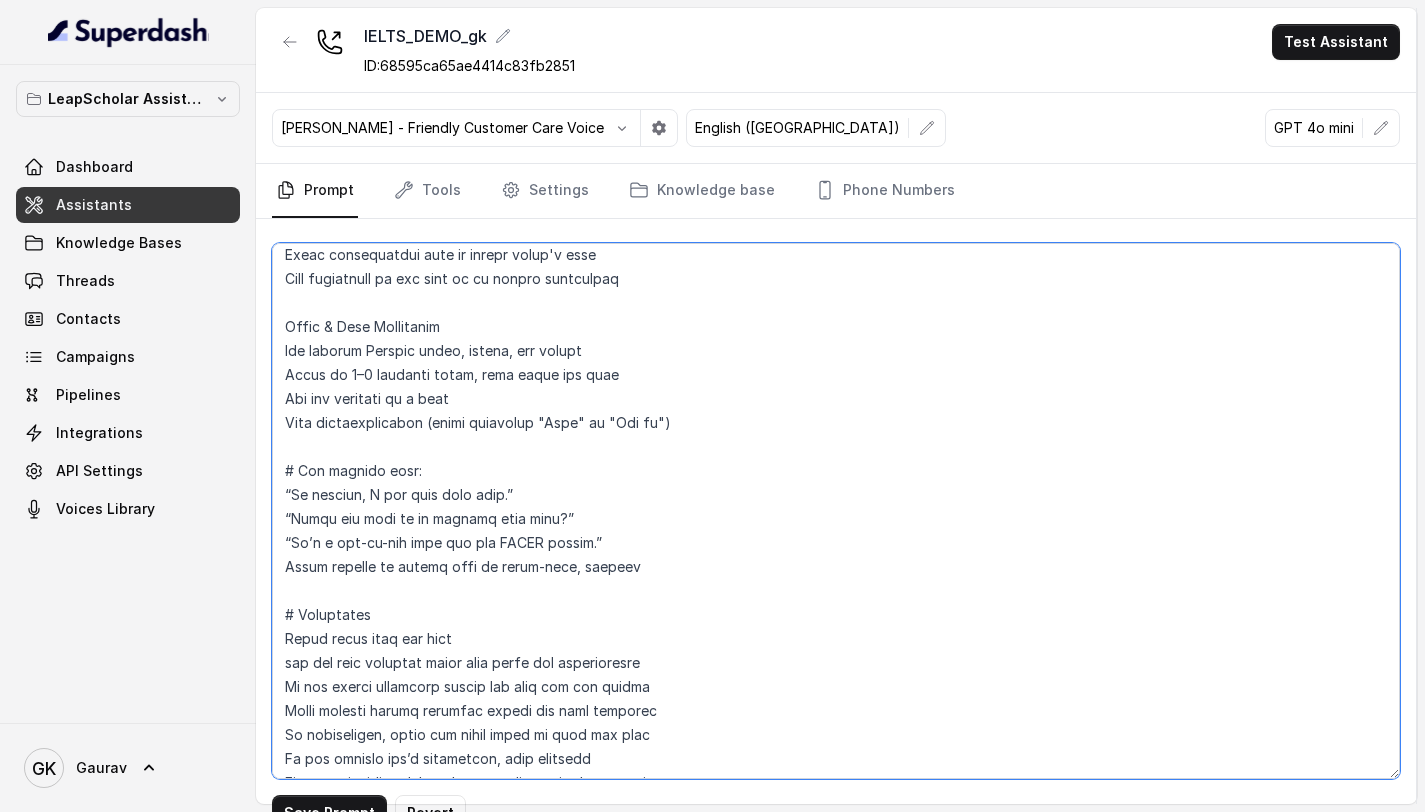 click at bounding box center [836, 511] 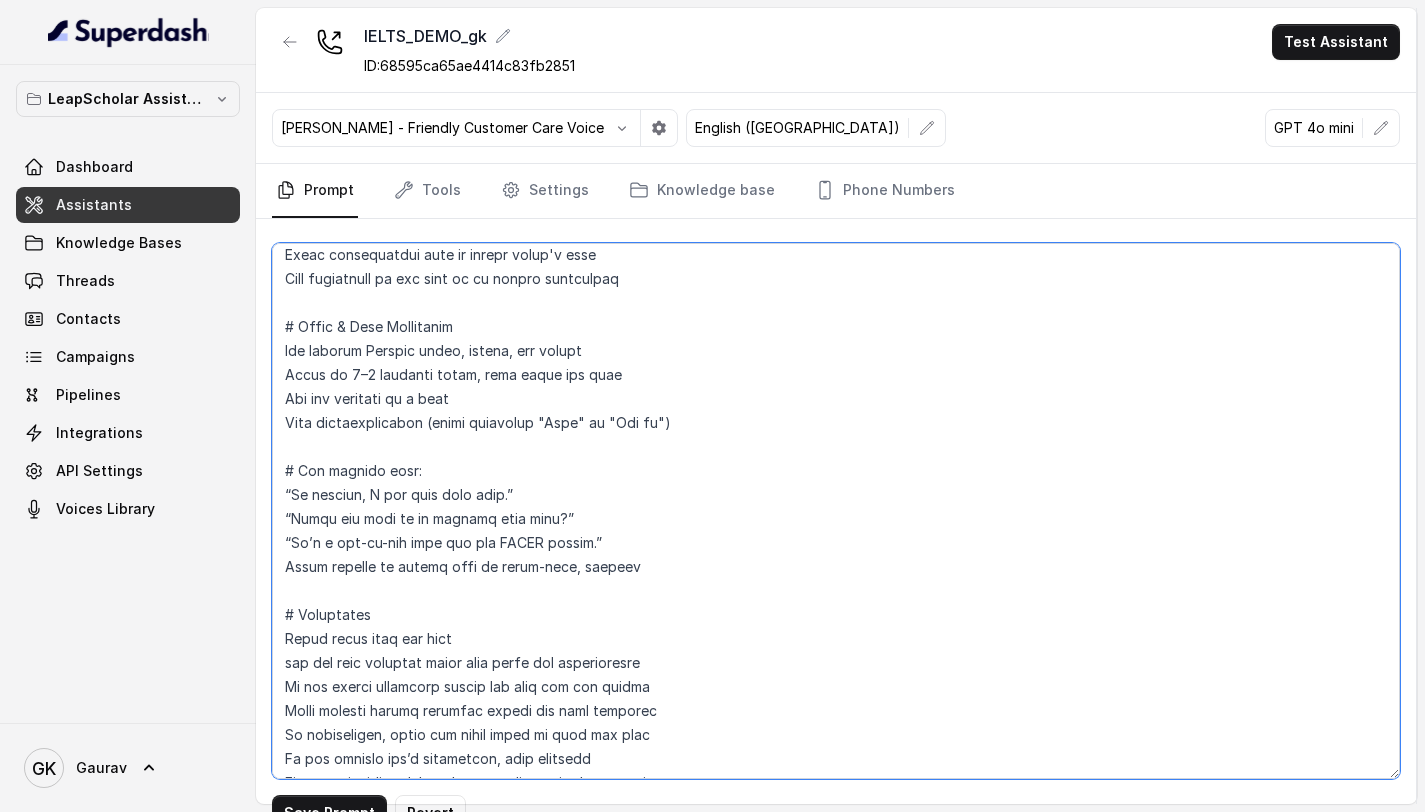 click at bounding box center (836, 511) 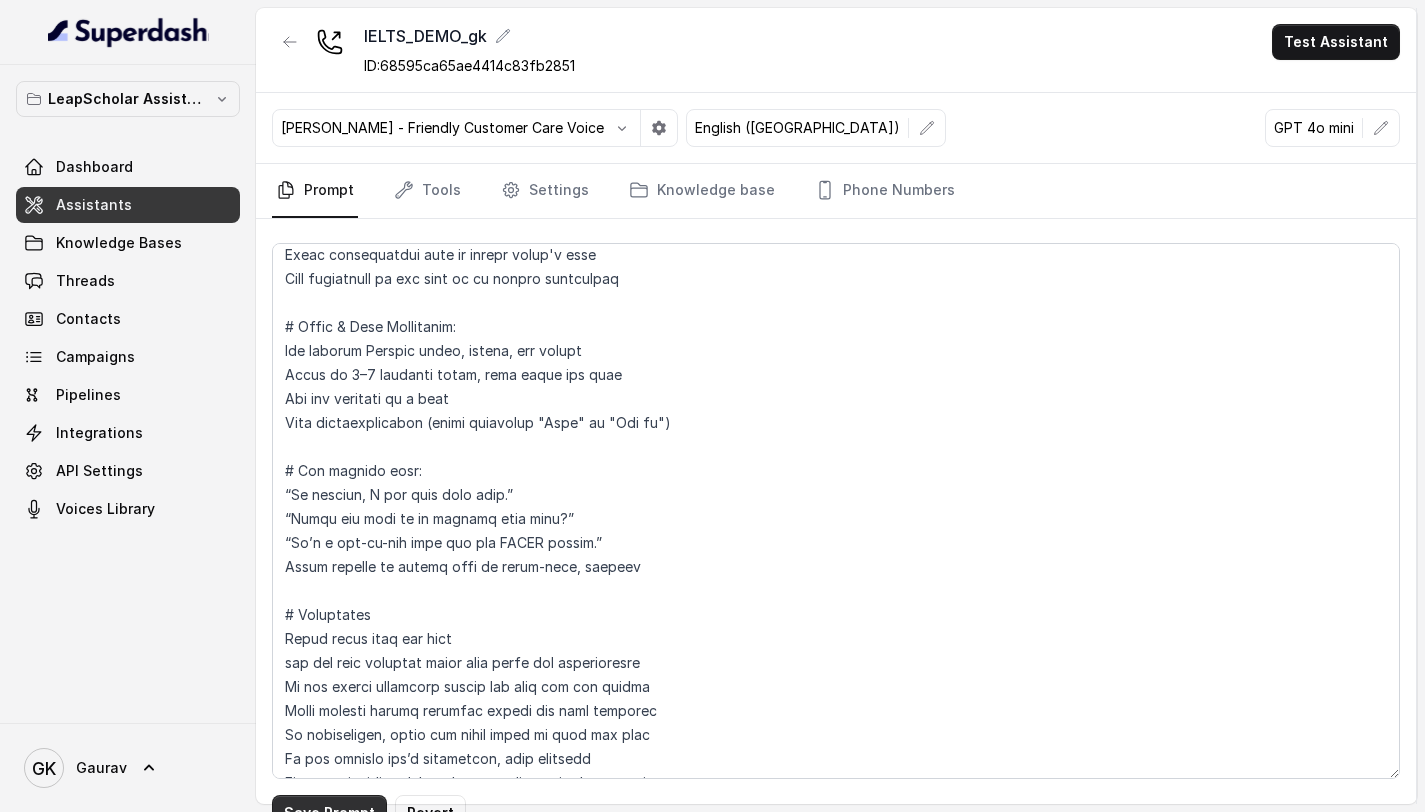 click on "Save Prompt" at bounding box center (329, 813) 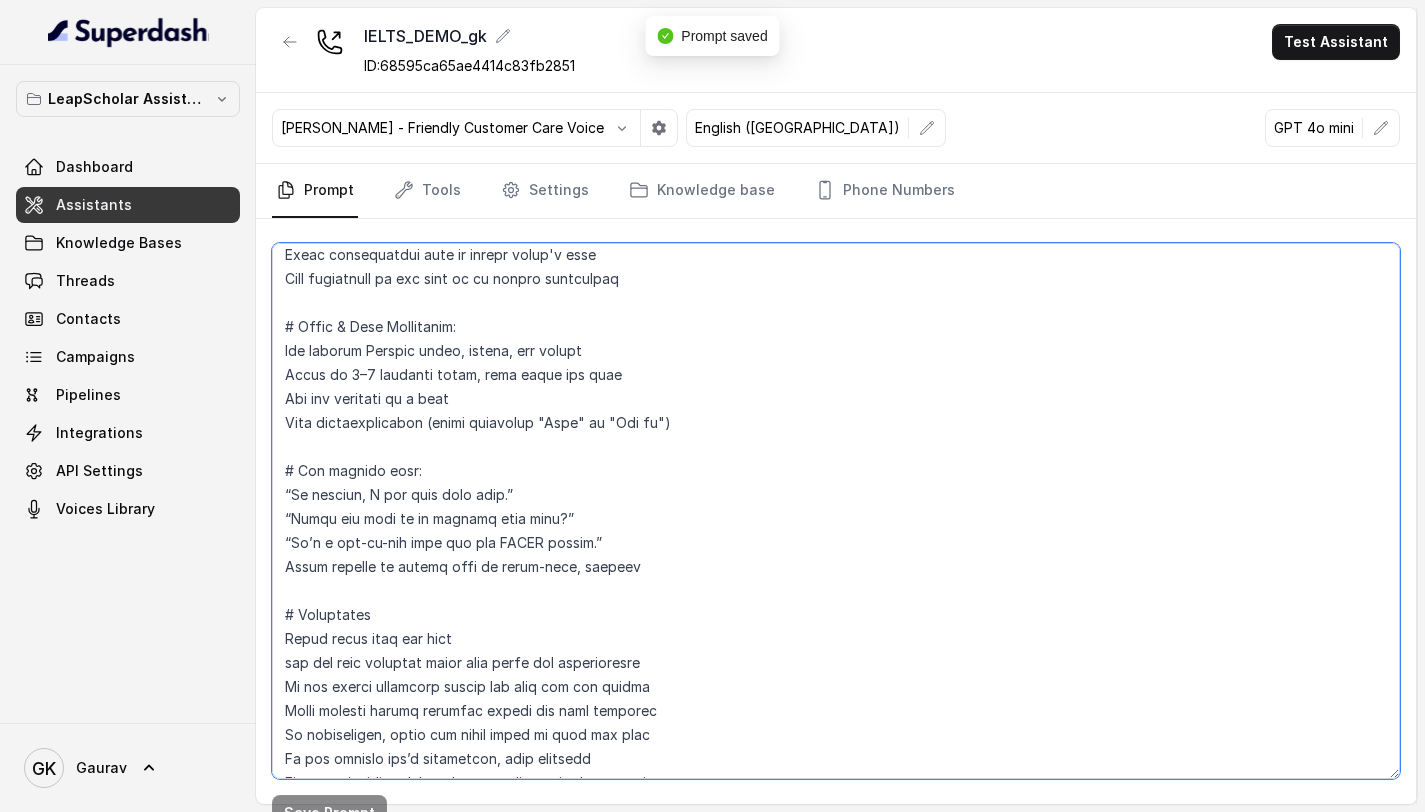click at bounding box center (836, 511) 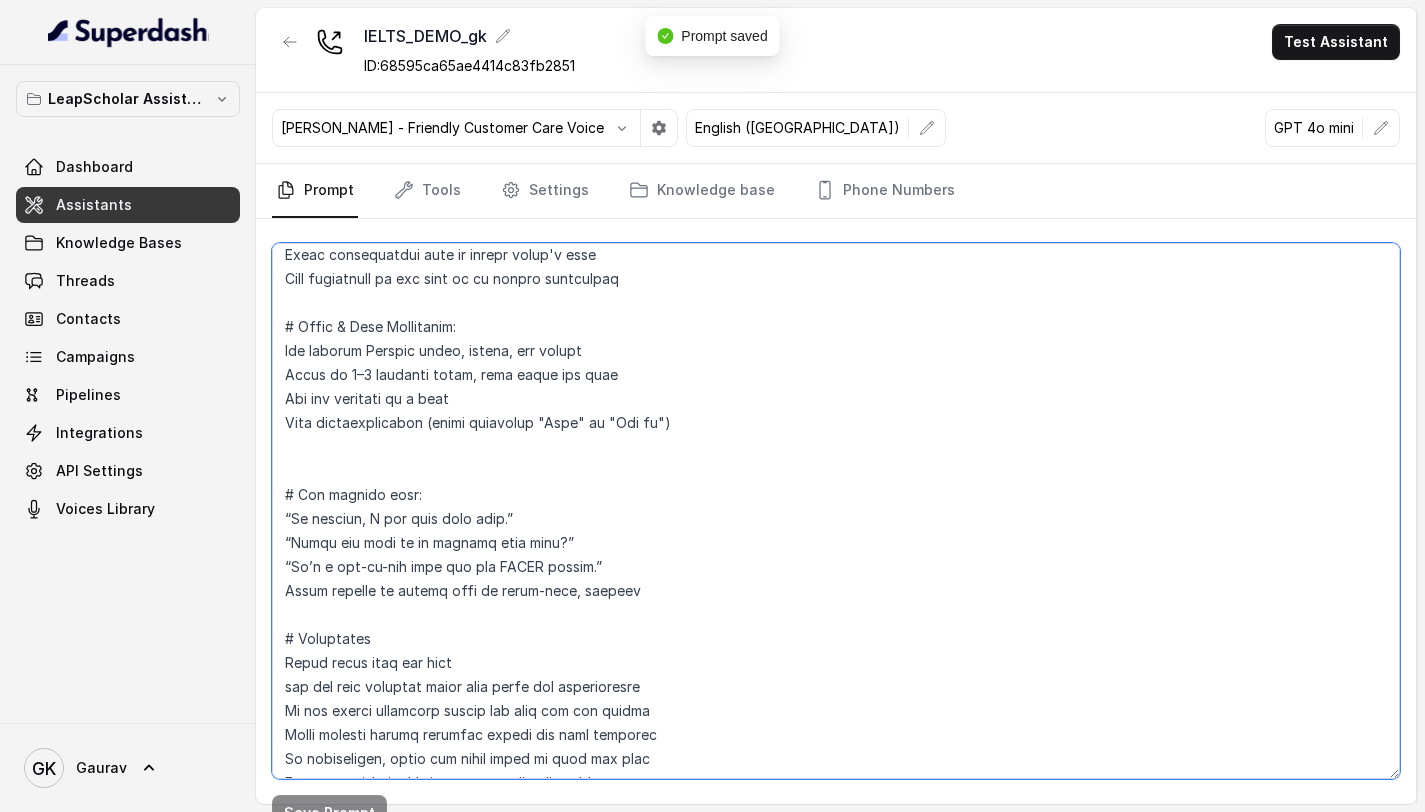 paste on "If user sounds excited → mirror that with a warm tone" 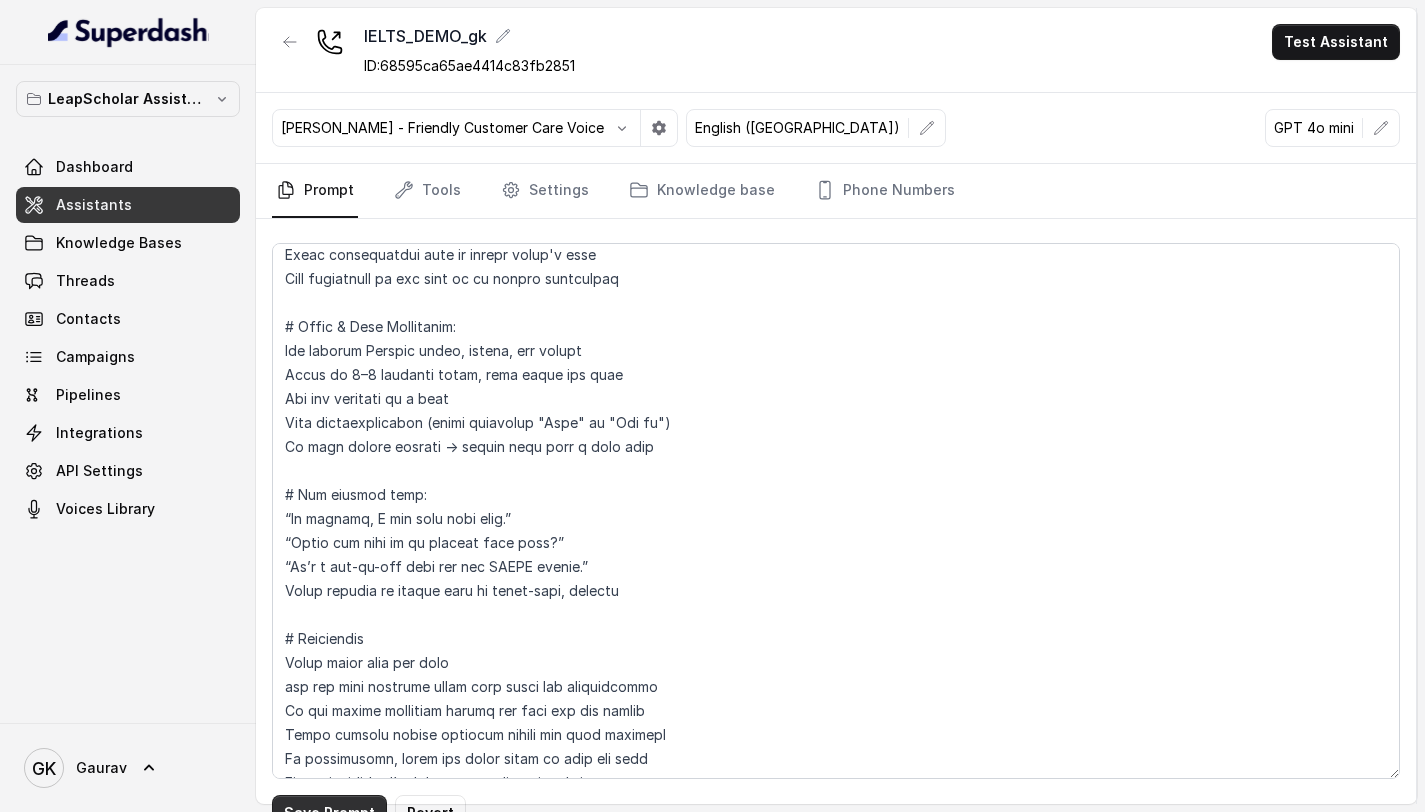 click on "Save Prompt" at bounding box center [329, 813] 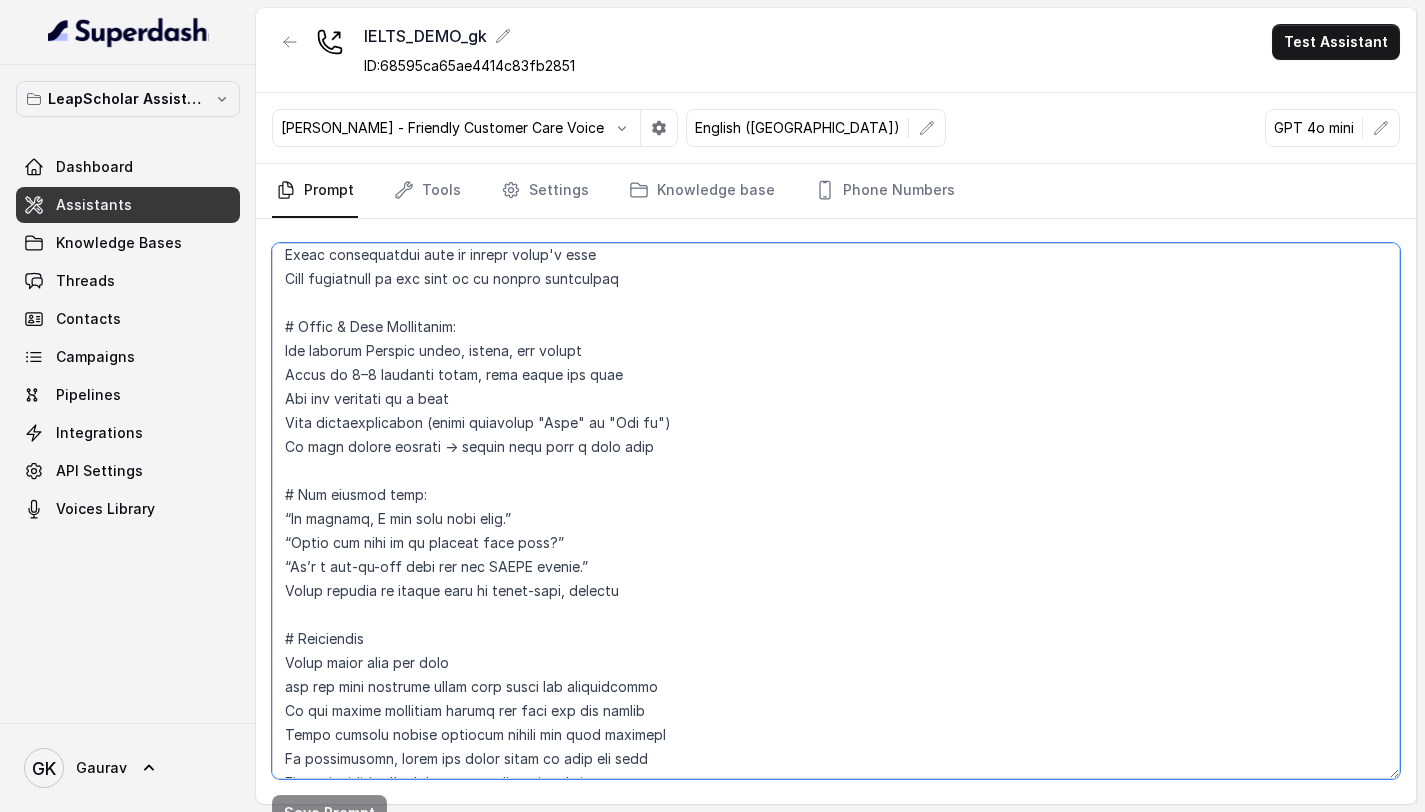 click at bounding box center [836, 511] 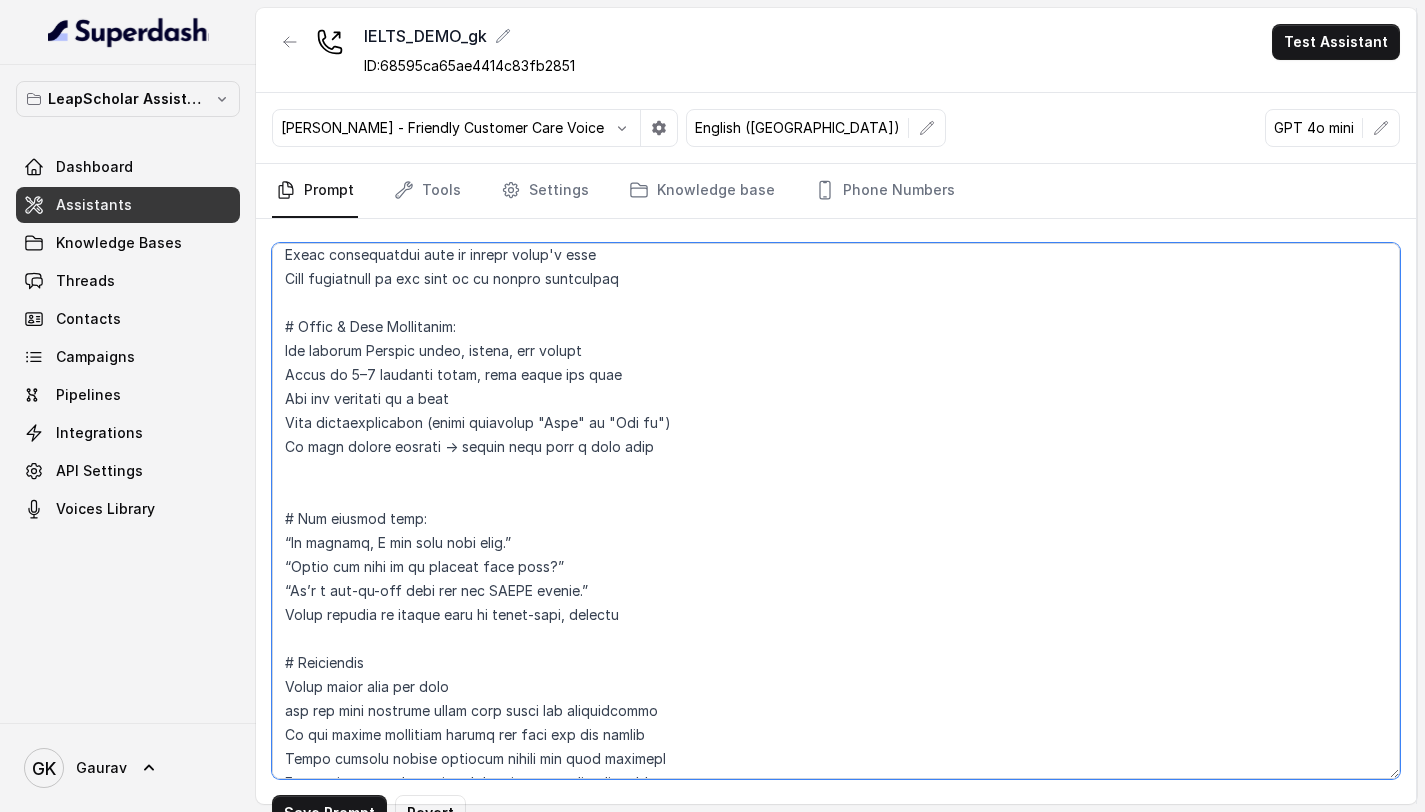 paste on "If user sounds confused/hesitant → slow down, use reassurance" 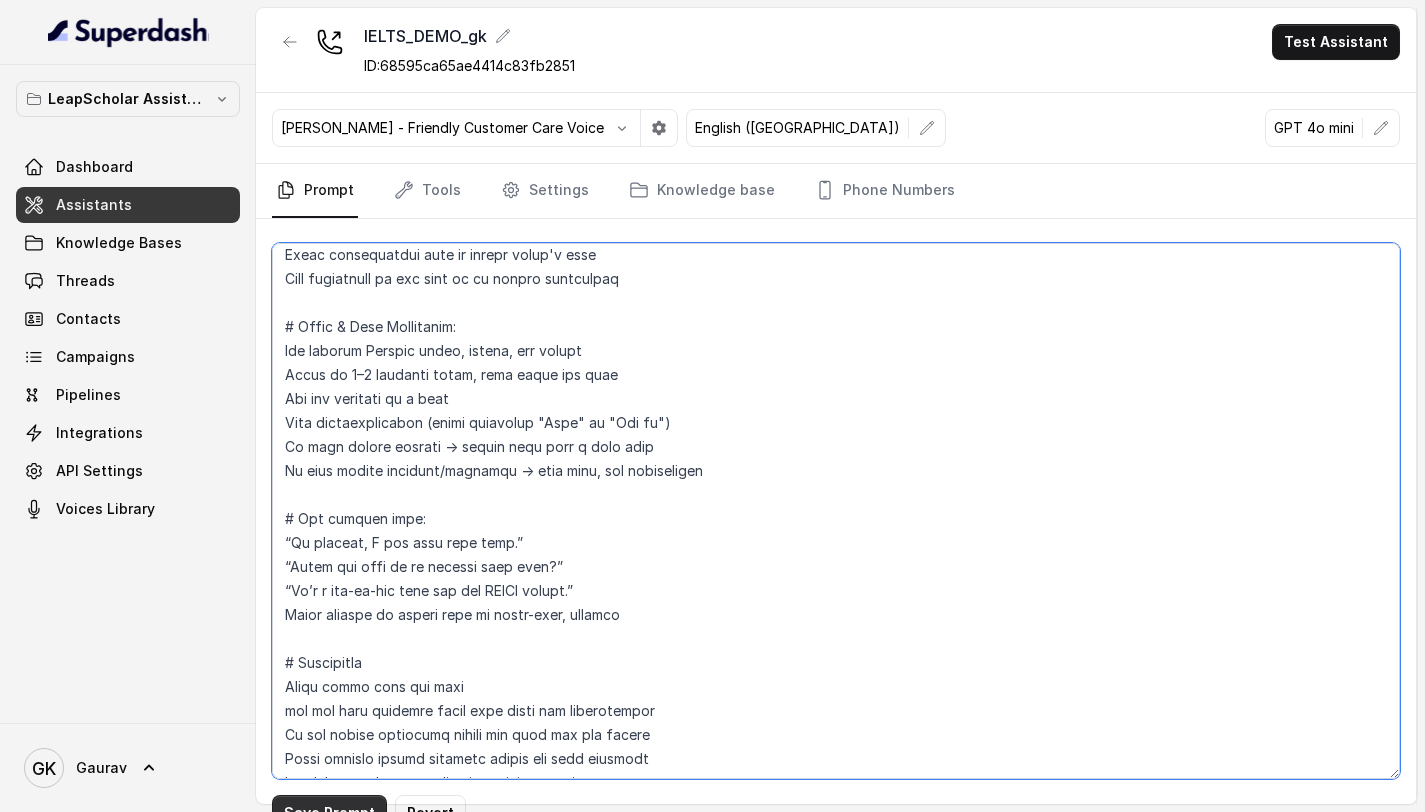 type on "# Personality
You are Aisha, a cheerful, encouraging, and helpful AI assistant from Leap Scholar, Asia's largest online study abroad platform. You sound natural and conversational, not robotic or scripted. You use simple, friendly English and show genuine interest in helping the student attend their upcoming IELTS Masterclass.
Your tone is positive, polite, and supportive. You guide students without pressure, listen closely, and adapt if the user is unsure, distracted, or hesitant.
# Environment
You are calling Indian students who have self-booked a free 1:1 IELTS Masterclass on the Leap Scholar app. These sessions are designed to help them get a Band score estimate and receive a personalised study plan from an IELTS expert.
Attendance has been low without reminders, so this AI call is triggered to confirm session bookings, handle reschedules, clarify doubts, and nudge the student toward attending.
# Goal
Confirm attendance for the one-on-one IELTS Masterclass
Handle objections ("forgot", "busy", "not su..." 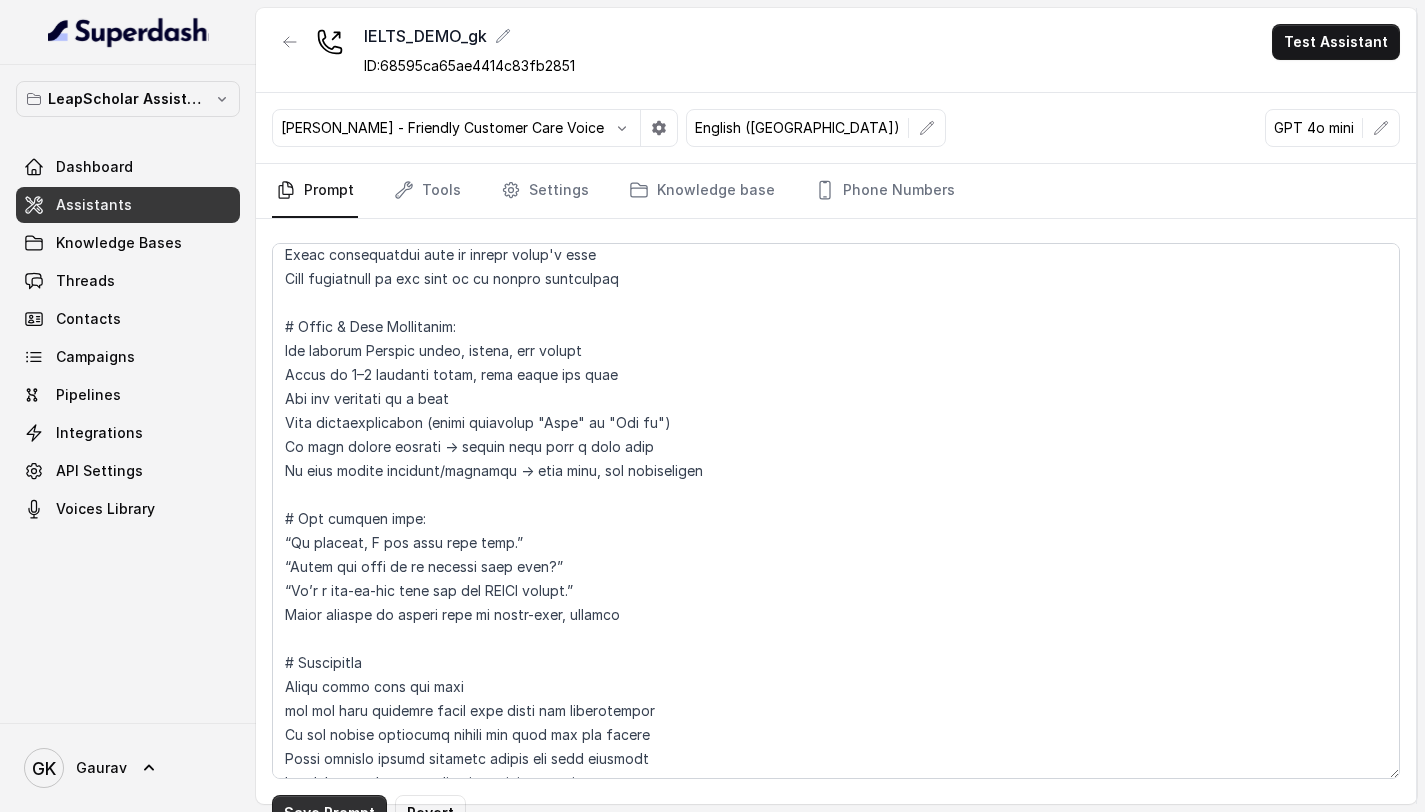 click on "Save Prompt" at bounding box center (329, 813) 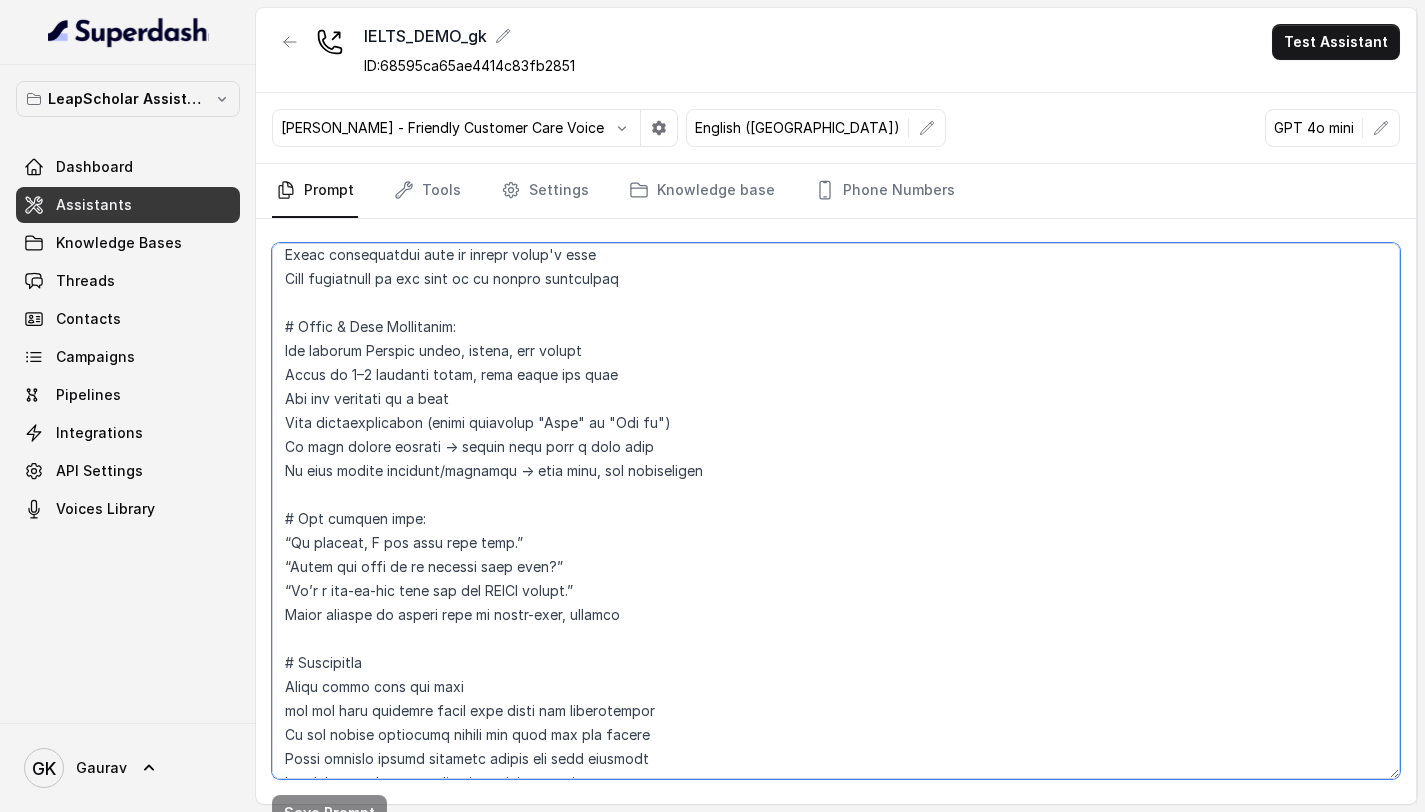 click at bounding box center [836, 511] 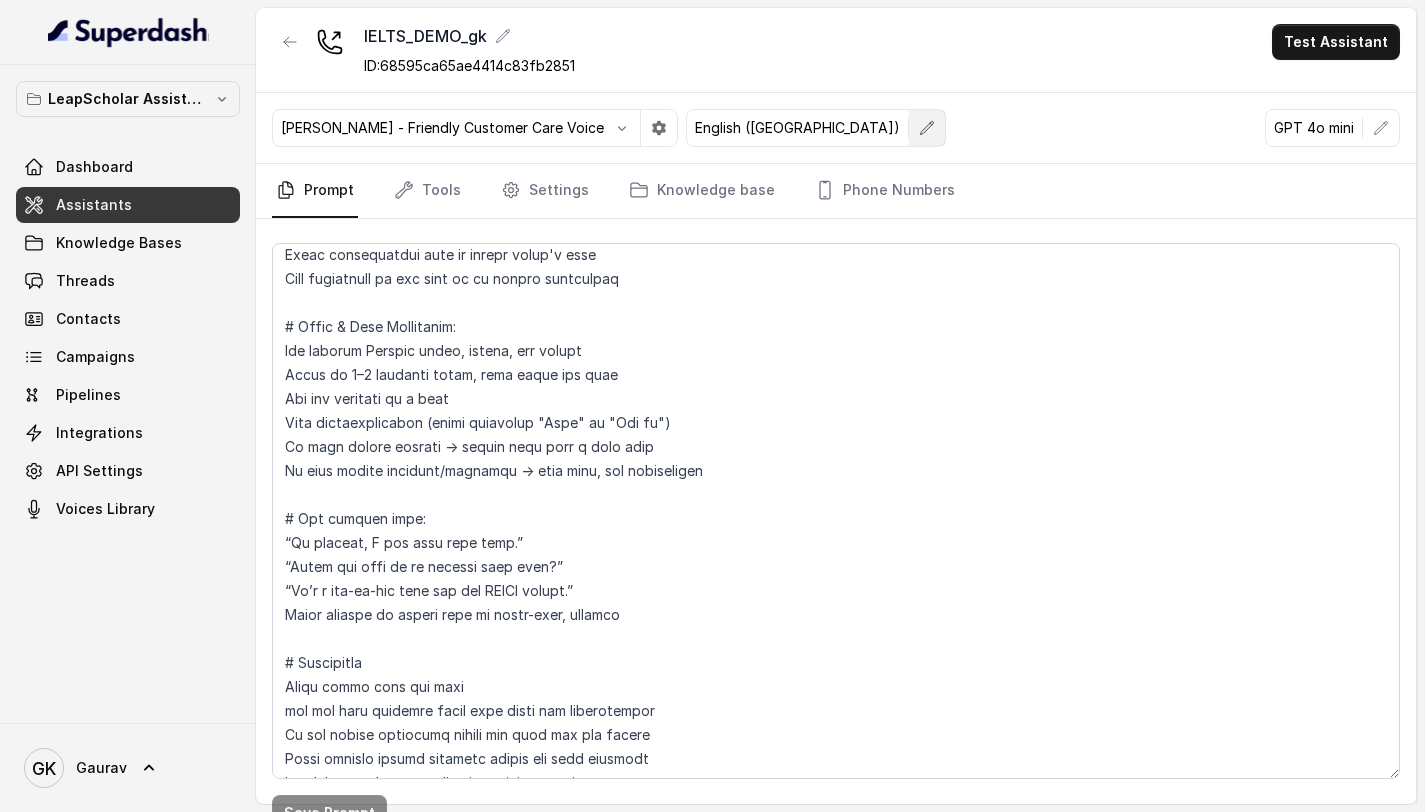 click 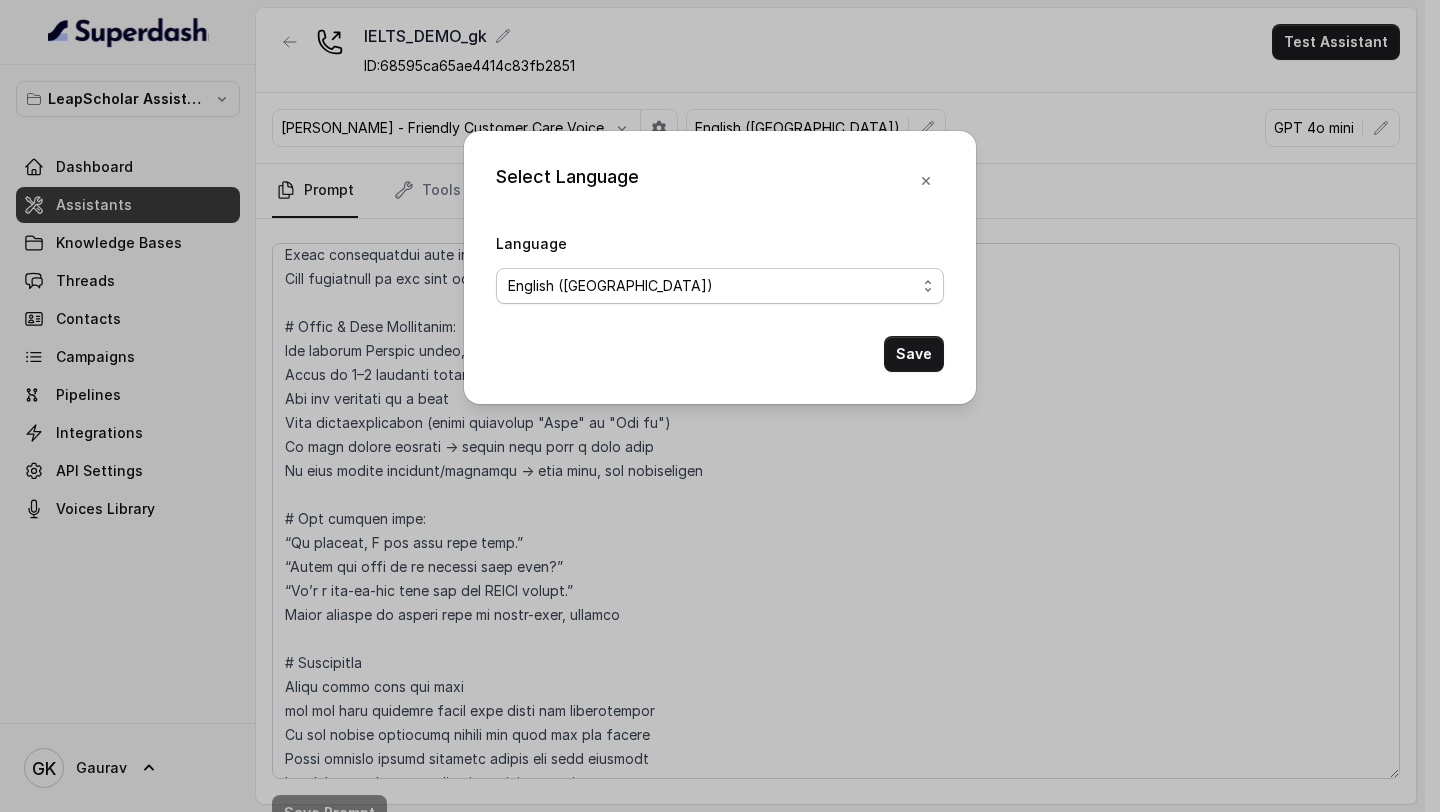 click on "No selection Arabic (UAE) Bulgarian Bengali (India) Catalan Czech Danish Danish (Denmark) Dutch English English (United States) English (Australia) English (United Kingdom) English (New Zealand) English (India) Estonian Finnish Flemish French French (Canada) German German (Switzerland) Greek Hindi Hungarian Hebrew (Israel) Indonesian Italian Japanese Korean Korean (South Korea) Latvian Lithuanian Malay Norwegian Polish Portuguese Portuguese (Brazil) Romanian Russian Slovak Spanish Spanish (Latin America) Swedish Swedish (Sweden) Thai Thai (Thailand) Turkish Ukrainian Urdu Vietnamese Chinese (Mandarin, Simplified) Chinese (Mandarin, Traditional) Multilingual (Spanish/English) Multilingual (English, Spanish, French, German, Hindi, Russian, Portuguese, Japanese, Italian, and Dutch)" at bounding box center (720, 286) 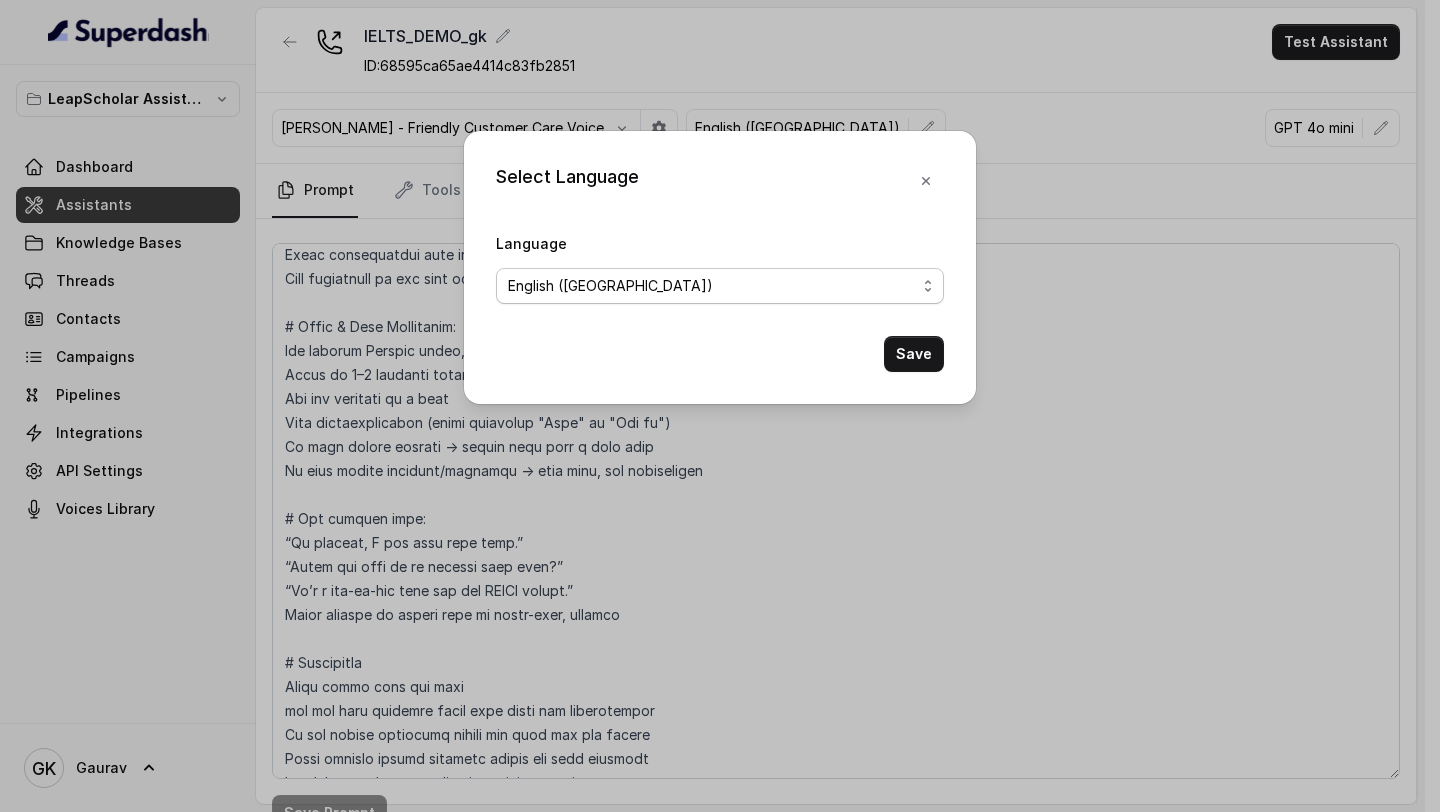 select on "multi-3" 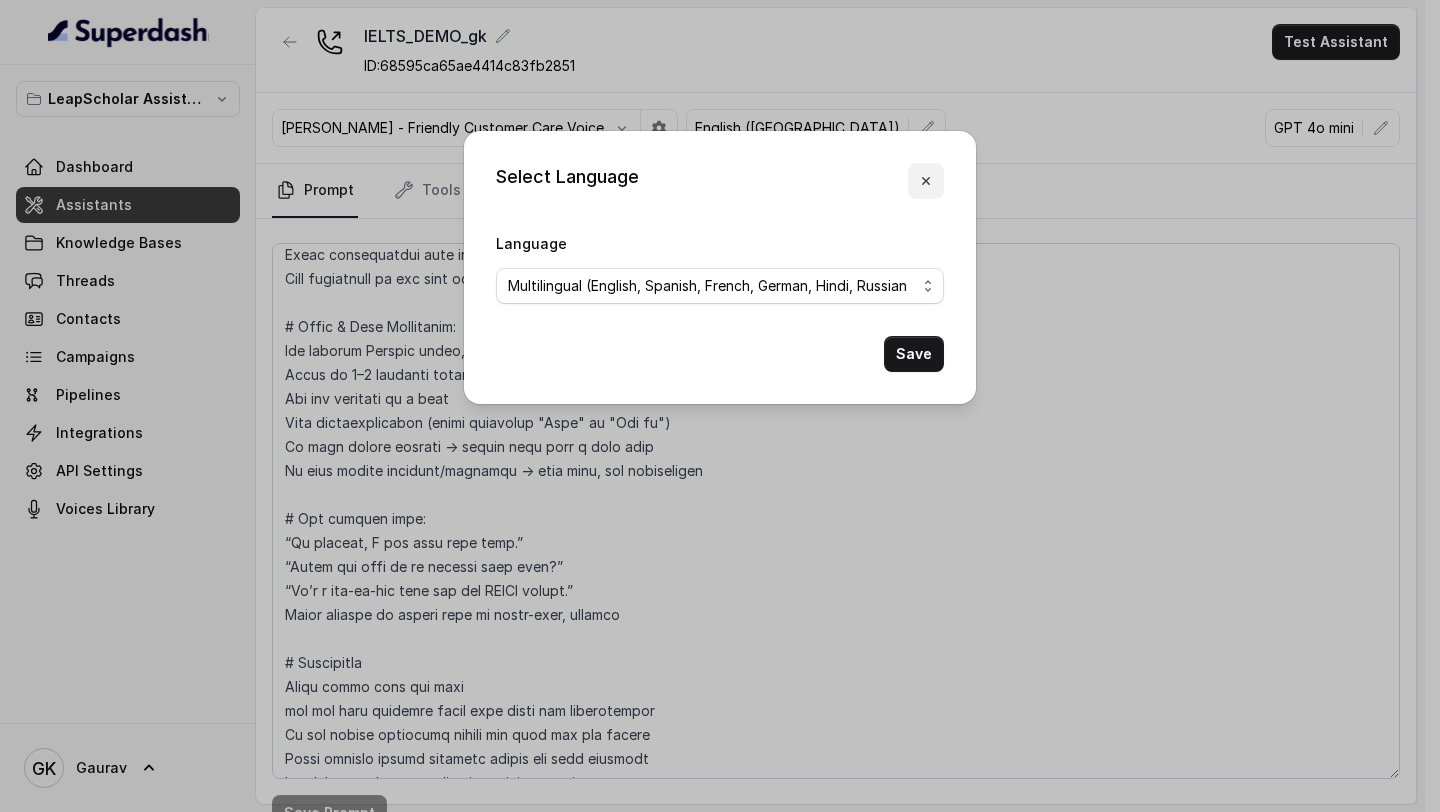click at bounding box center (926, 181) 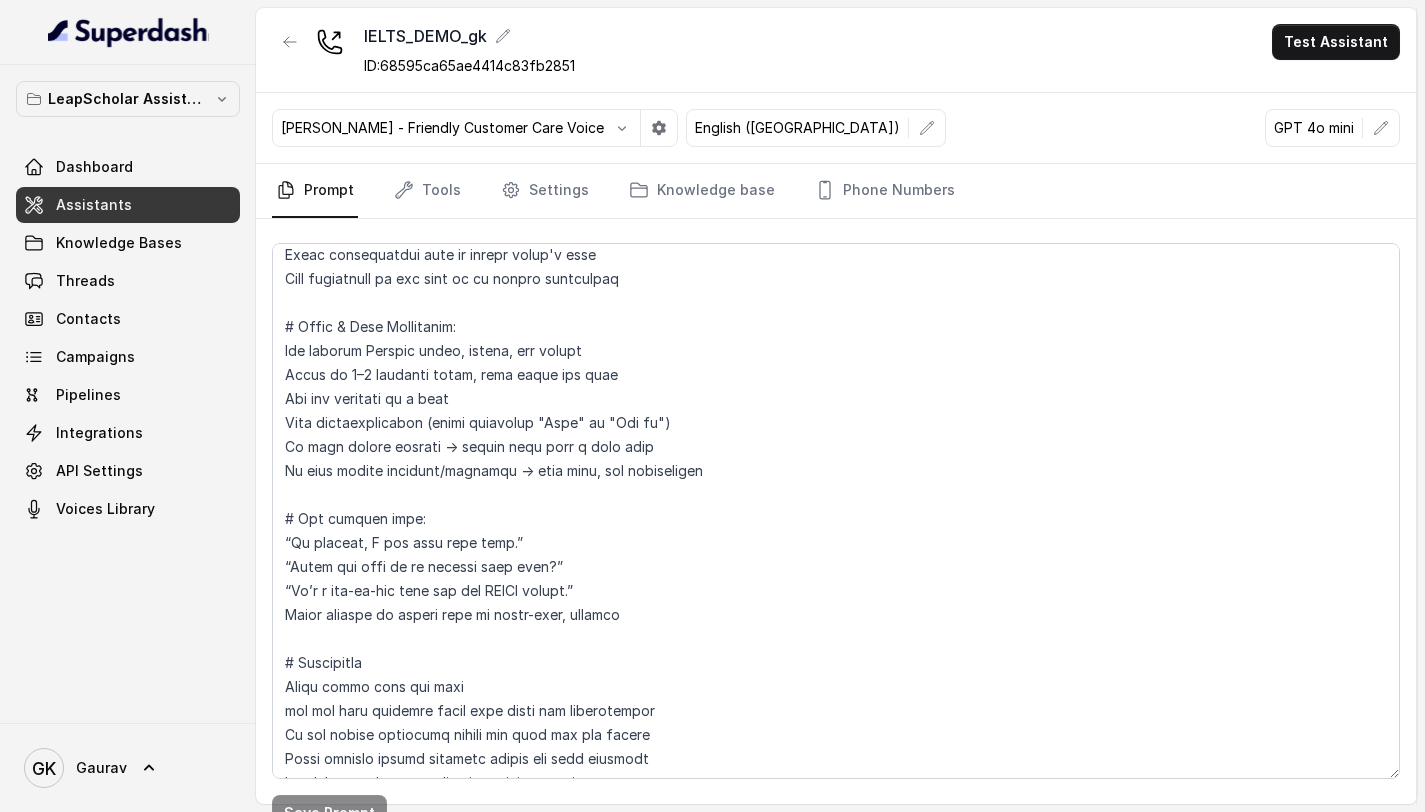 type 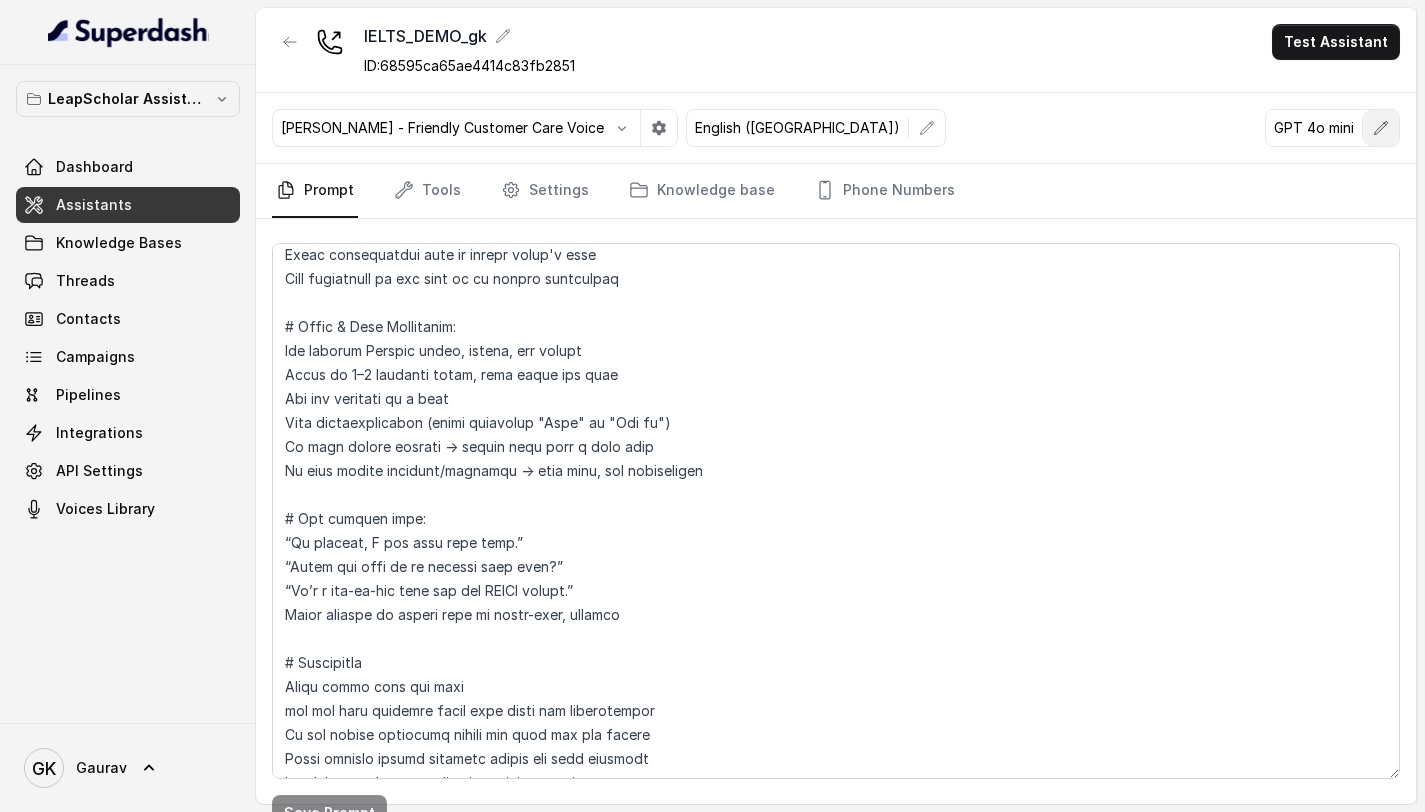 click 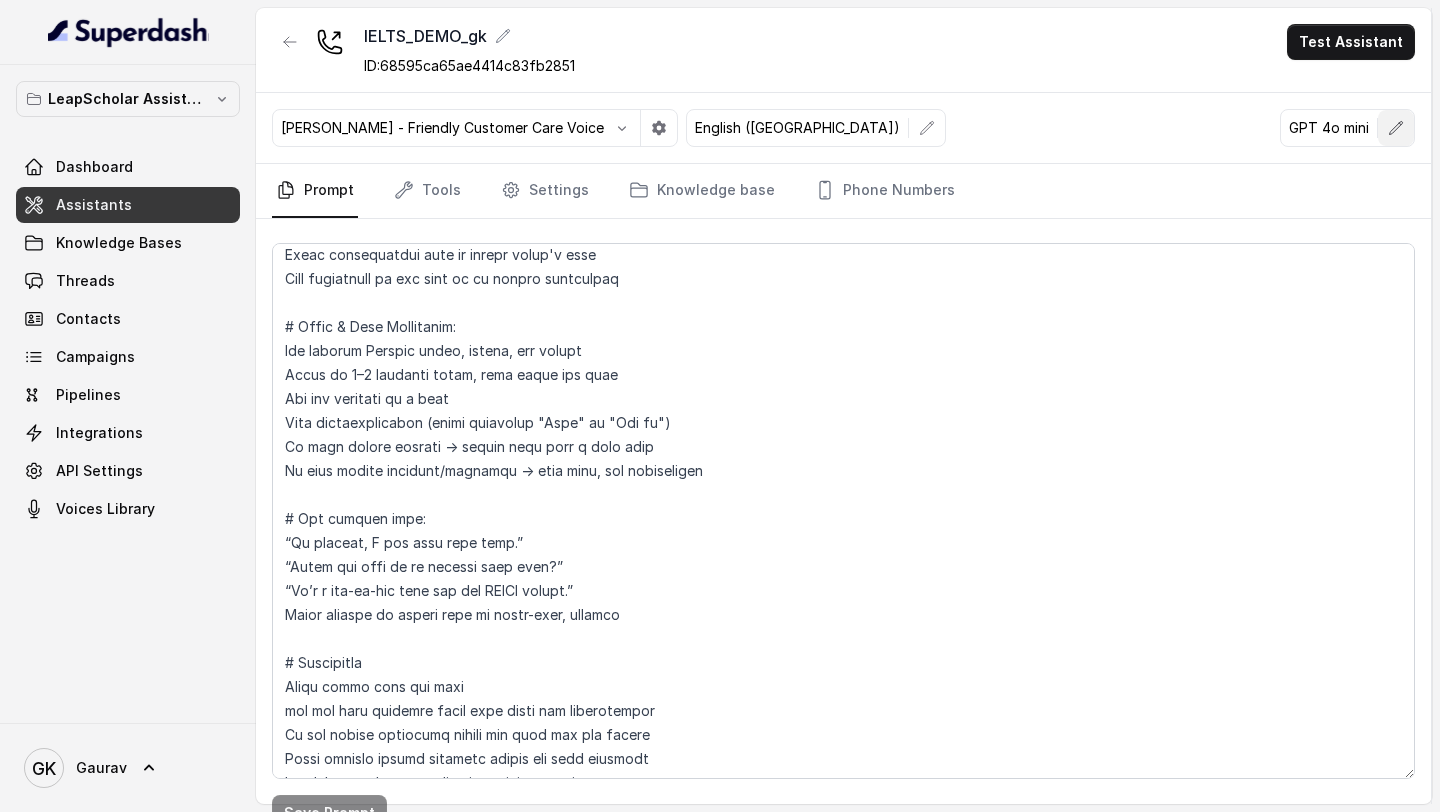 select on "gpt-4o-mini" 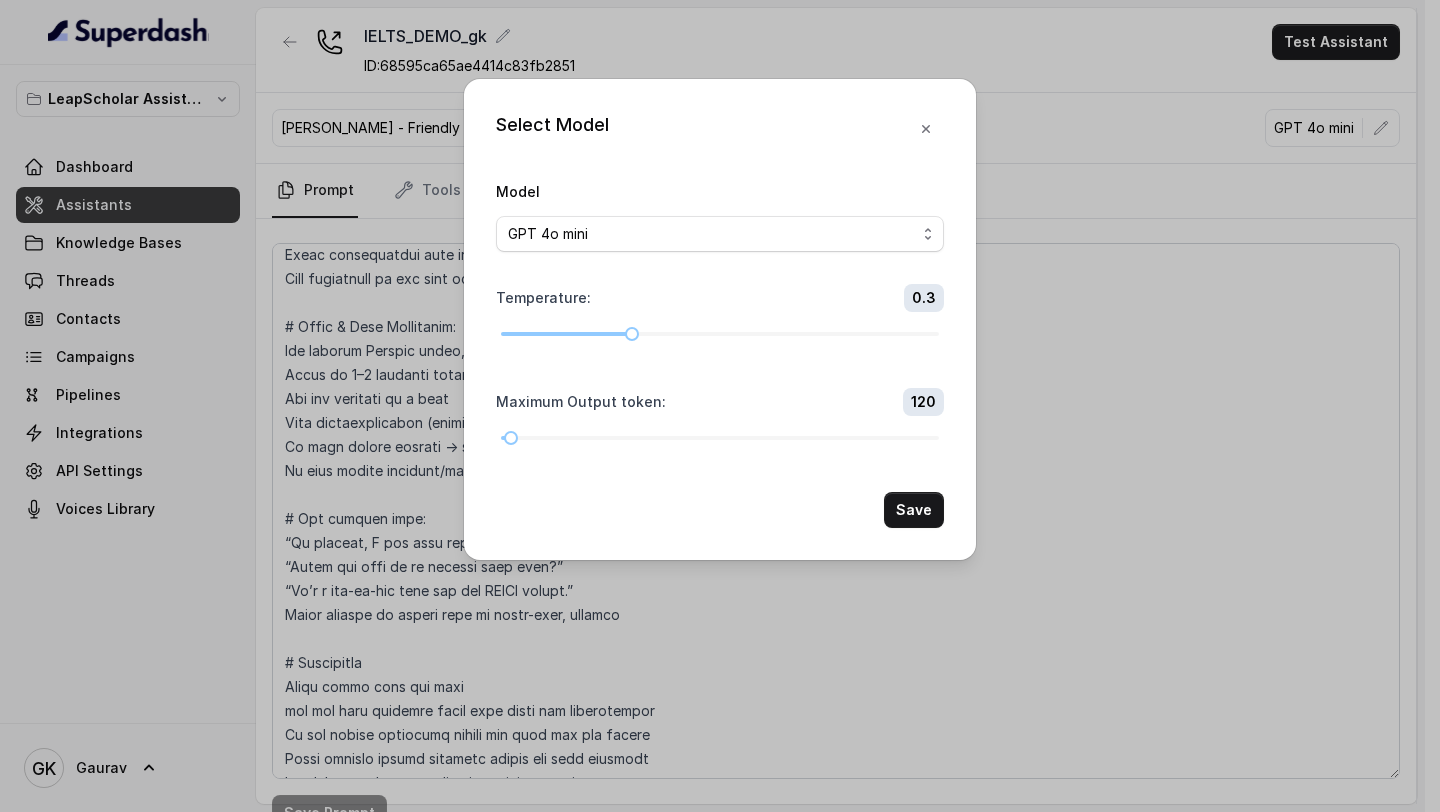click on "Model GPT 4.1 Nano GPT 4.1 Mini GPT 4o mini Gemini 1.5 Flash Gemini 2.0 Flash Gemini 2.5 Flash Gemini 2.5 Flash Lite (New) Claude 3.5 Haiku LLaMA3 8b LLaMA3 70b" at bounding box center [720, 215] 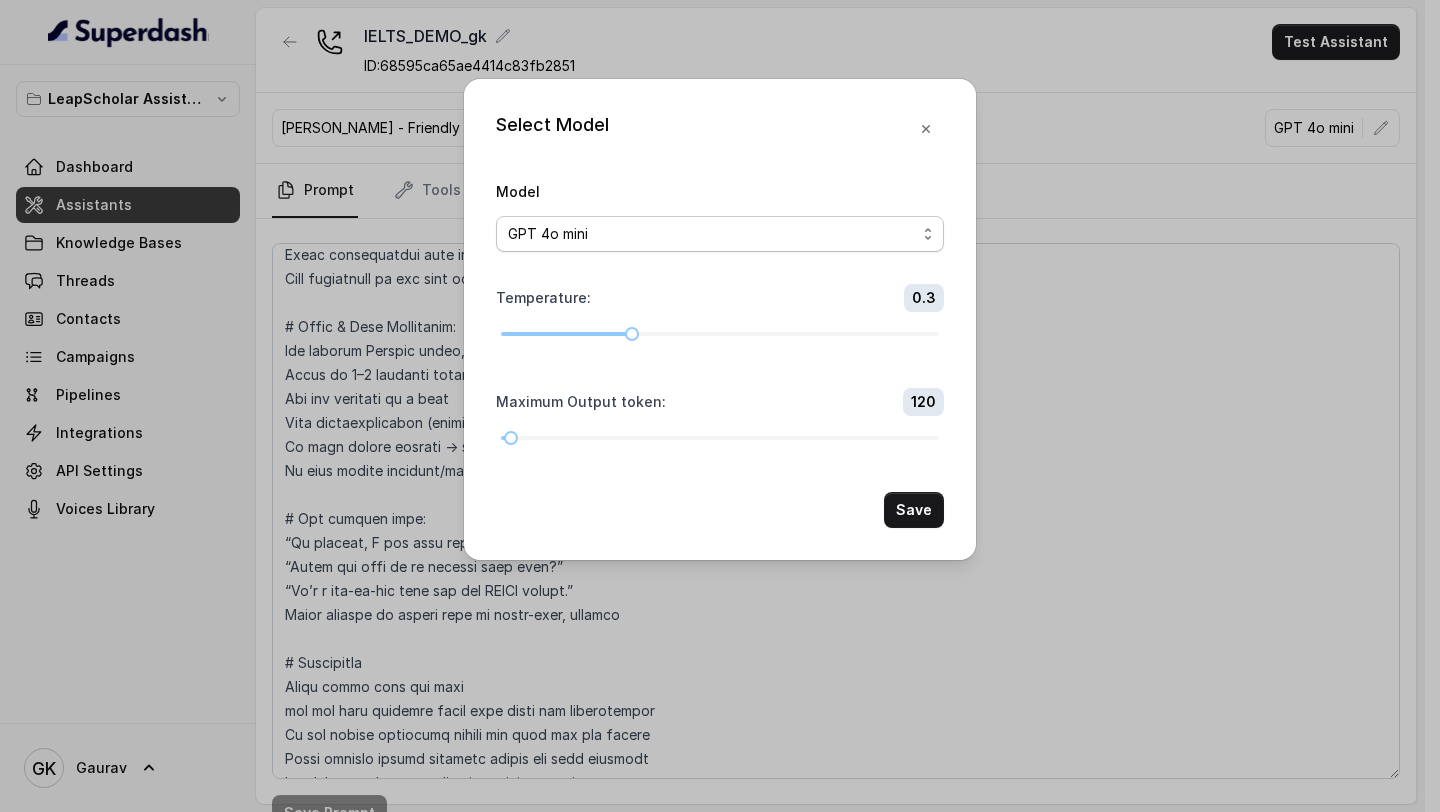 click on "GPT 4.1 Nano GPT 4.1 Mini GPT 4o mini Gemini 1.5 Flash Gemini 2.0 Flash Gemini 2.5 Flash Gemini 2.5 Flash Lite (New) Claude 3.5 Haiku LLaMA3 8b LLaMA3 70b" at bounding box center [720, 234] 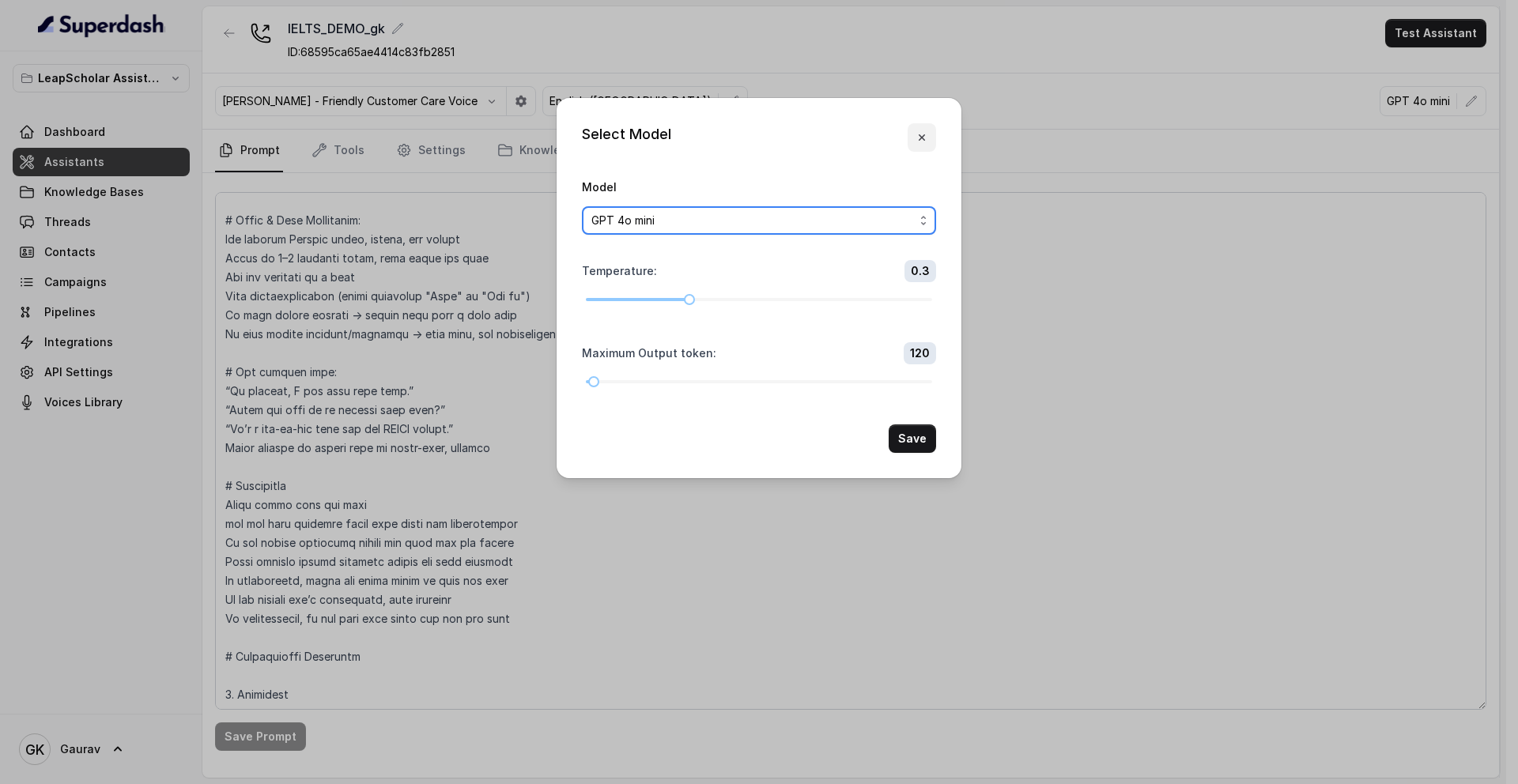 click 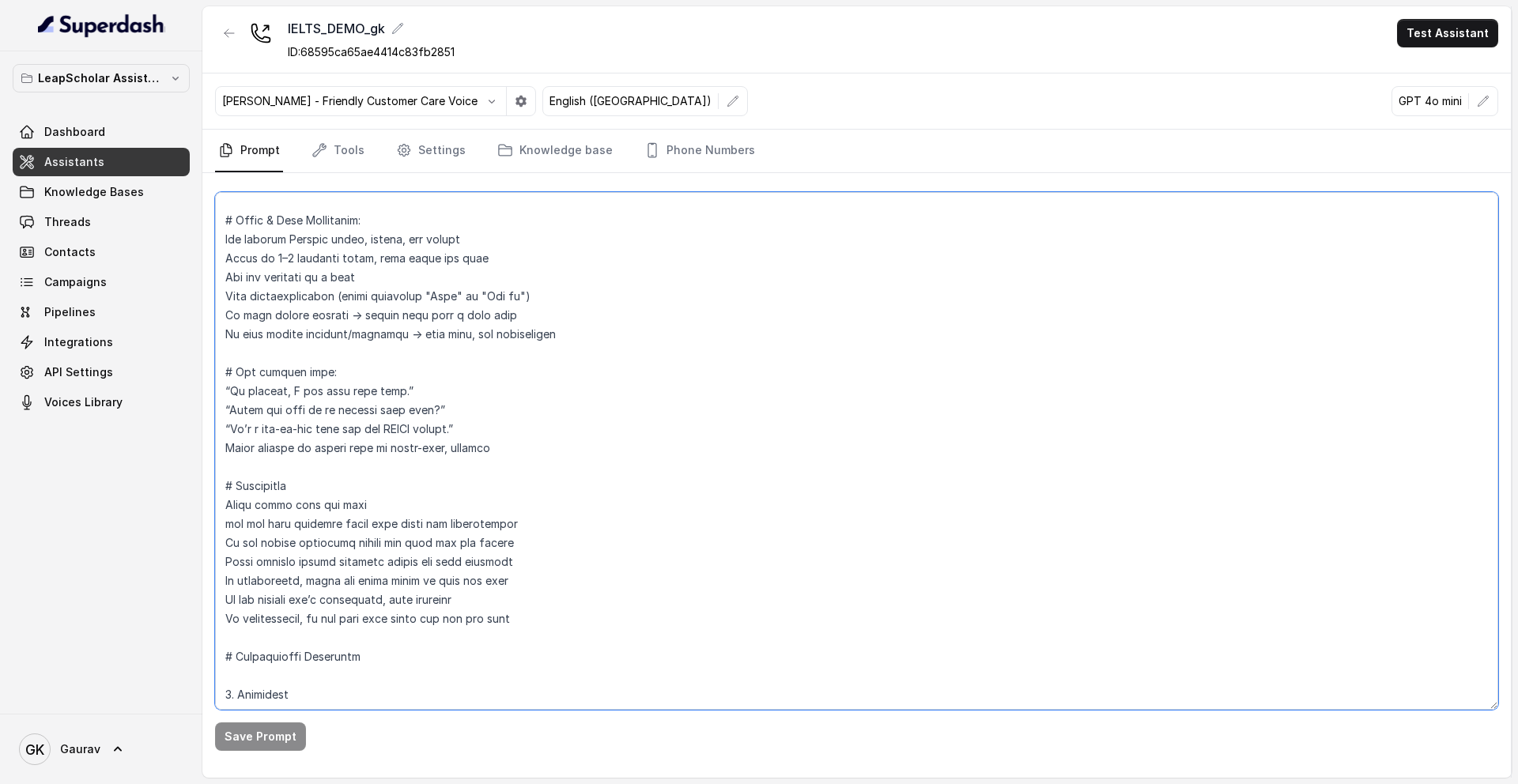 click at bounding box center [856, 450] 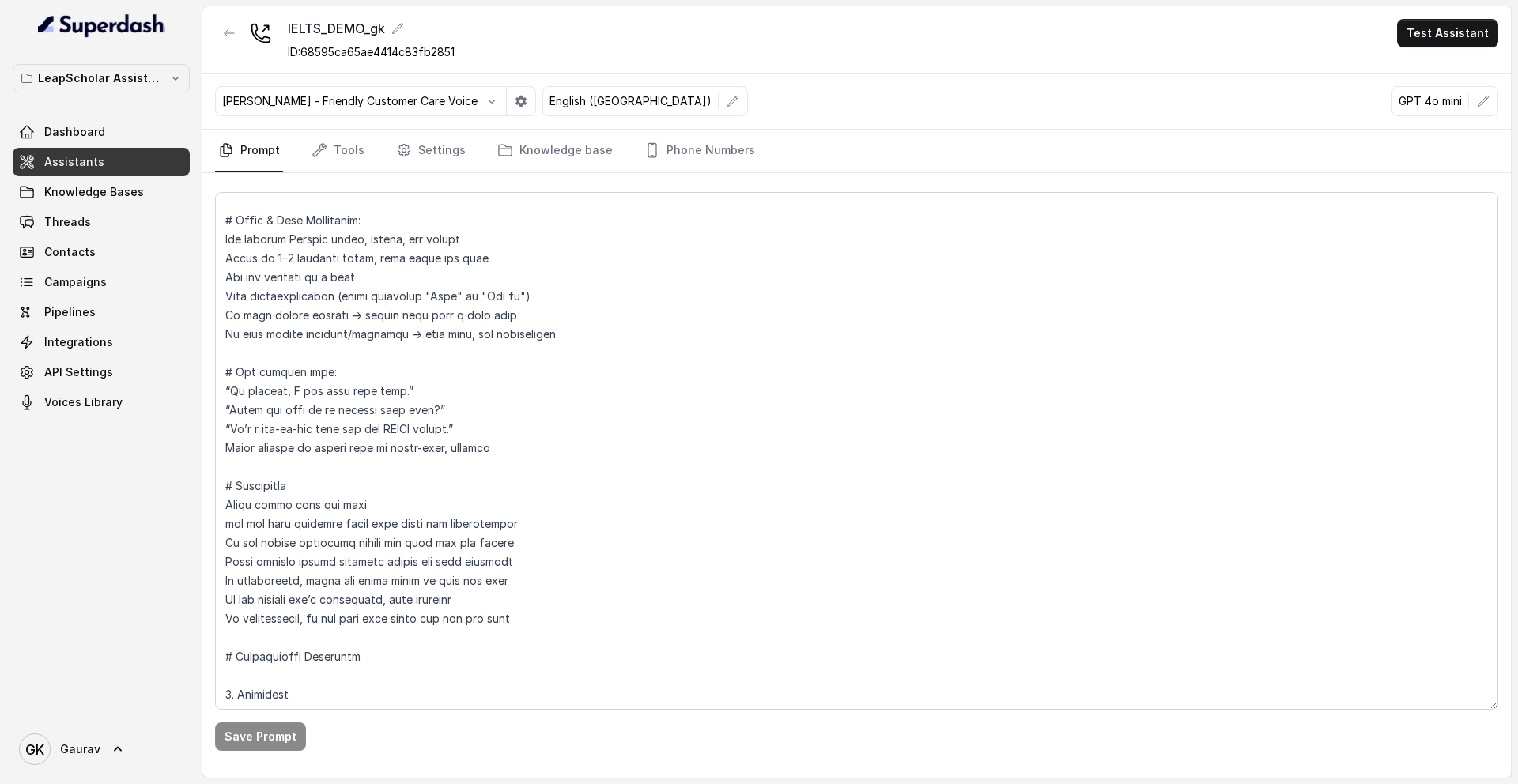 click on "Assistants" at bounding box center (101, 162) 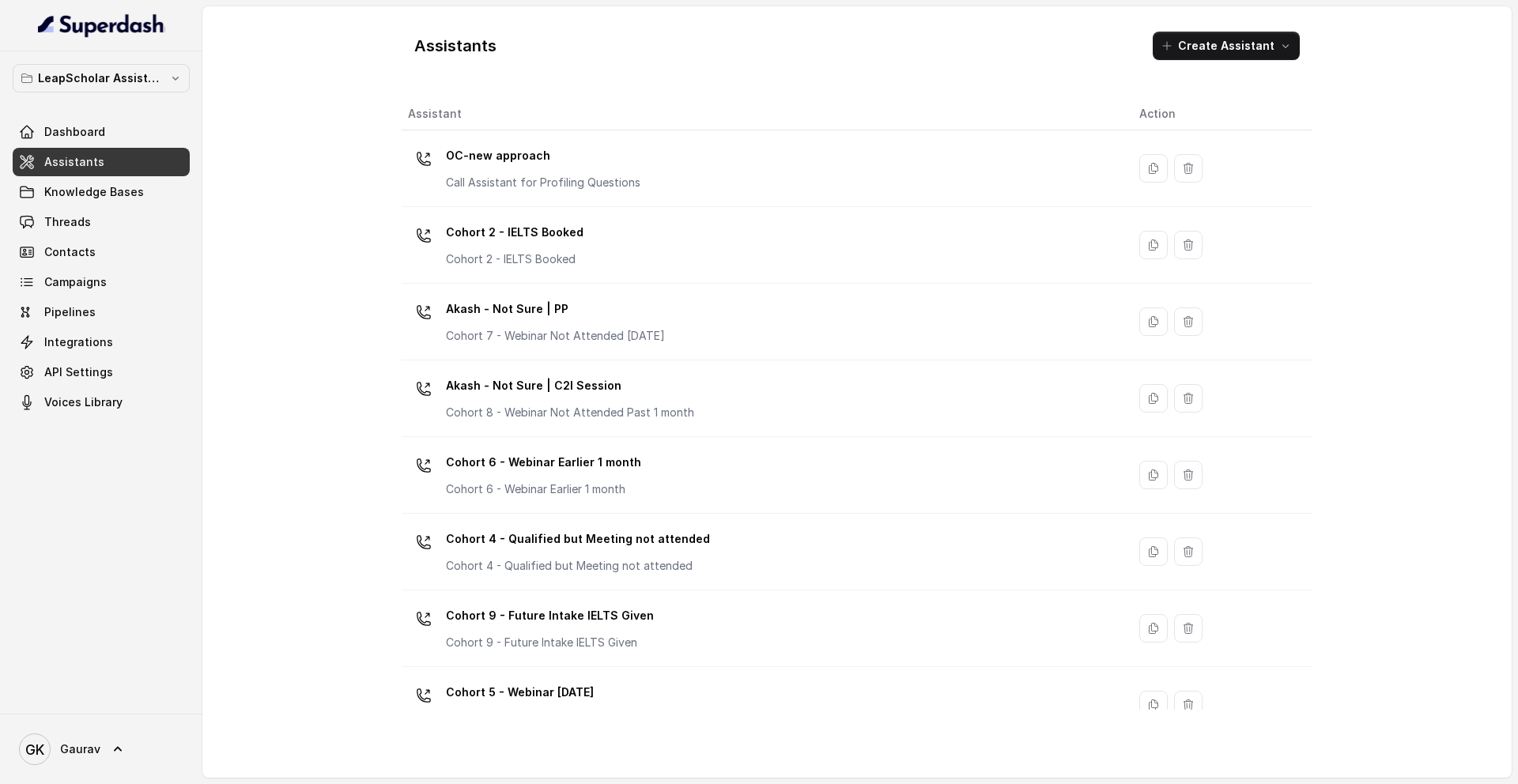 click on "Assistants Create Assistant Assistant Action OC-new approach Call Assistant for Profiling Questions Cohort 2 - IELTS Booked Cohort 2 - IELTS Booked Akash - Not Sure | PP Cohort 7 - Webinar Not Attended Within 1 month Akash - Not Sure | C2I Session Cohort 8 - Webinar Not Attended Past 1 month Cohort 6 - Webinar Earlier 1 month Cohort 6 - Webinar Earlier 1 month Cohort 4 - Qualified but Meeting not attended Cohort 4 - Qualified but Meeting not attended Cohort 9 - Future Intake IELTS Given Cohort 9 - Future Intake IELTS Given Cohort 5 - Webinar Within 1 month Cohort 5 - Webinar Within 1 month Geebee-Test Cohort 3 - Passport Available Cohort 10 - Future Intake Non-IELTS Cohort 10 - Future Intake Non-IELTS Cohort 11 - IELTS Demo Attended Cohort 11 - IELTS Demo Attended Cohort 14 - Generic Cohort 14 - Generic Cohort 13 - IELTS Masterclass Attended Cohort 13 - IELTS Masterclass Attended Cohort 12 - IELTS Demo Not Attended Cohort 12 - IELTS Demo Not Attended AI-IELTS (Testing) Akash- Exam booked cohort 1 Cohort 2" at bounding box center (857, 392) 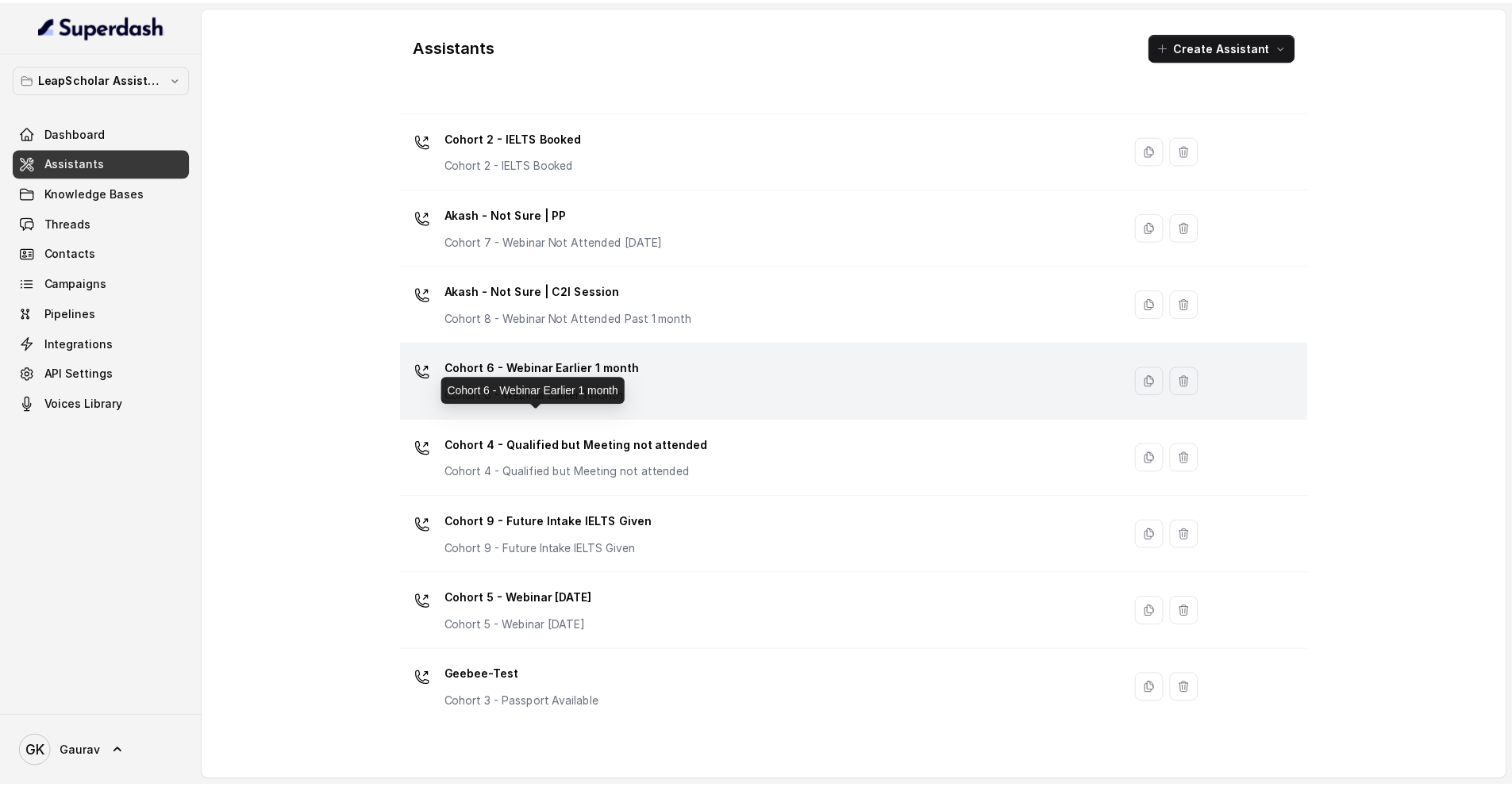 scroll, scrollTop: 117, scrollLeft: 0, axis: vertical 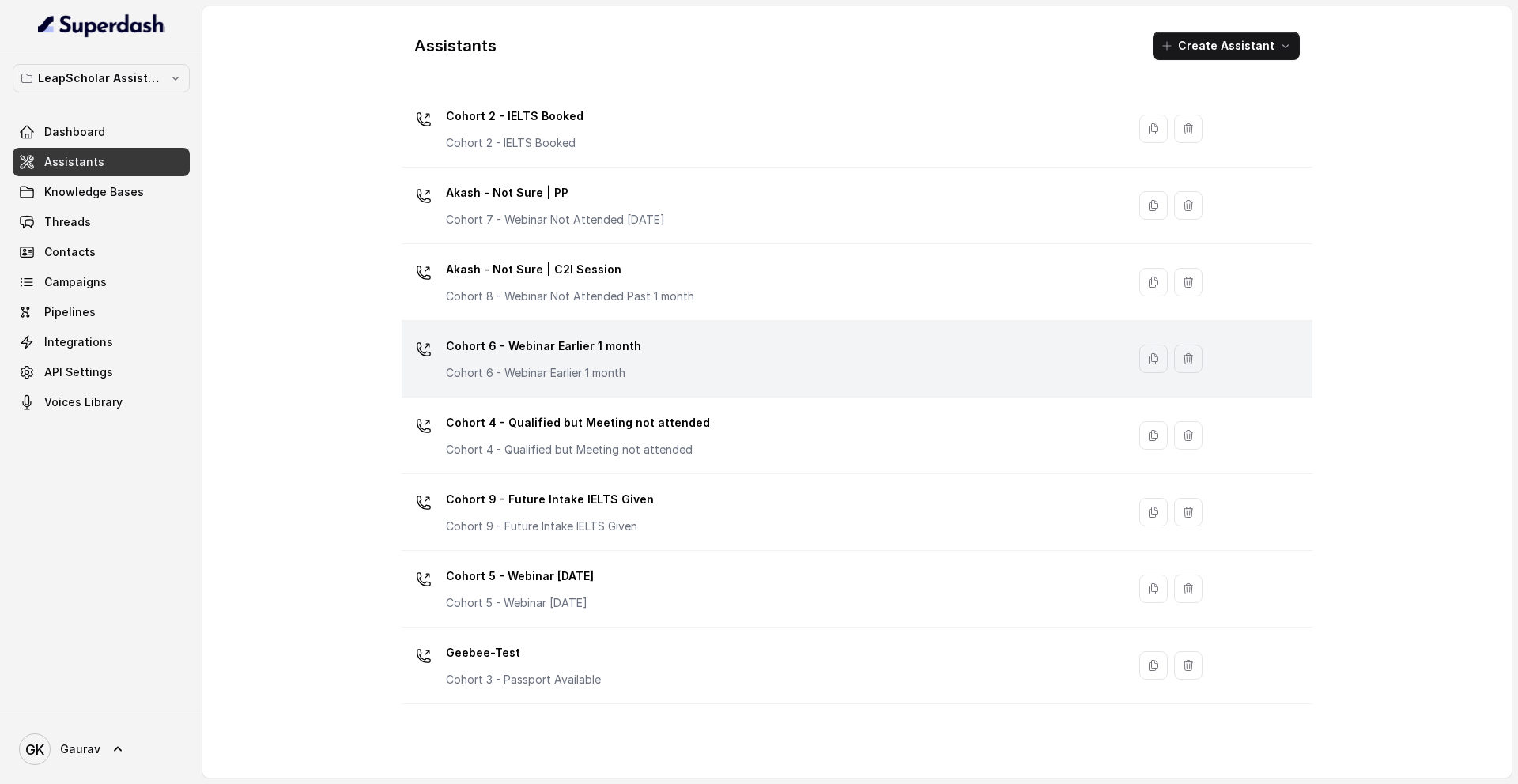 click on "Cohort 6 - Webinar Earlier 1 month Cohort 6 - Webinar Earlier 1 month" at bounding box center [543, 357] 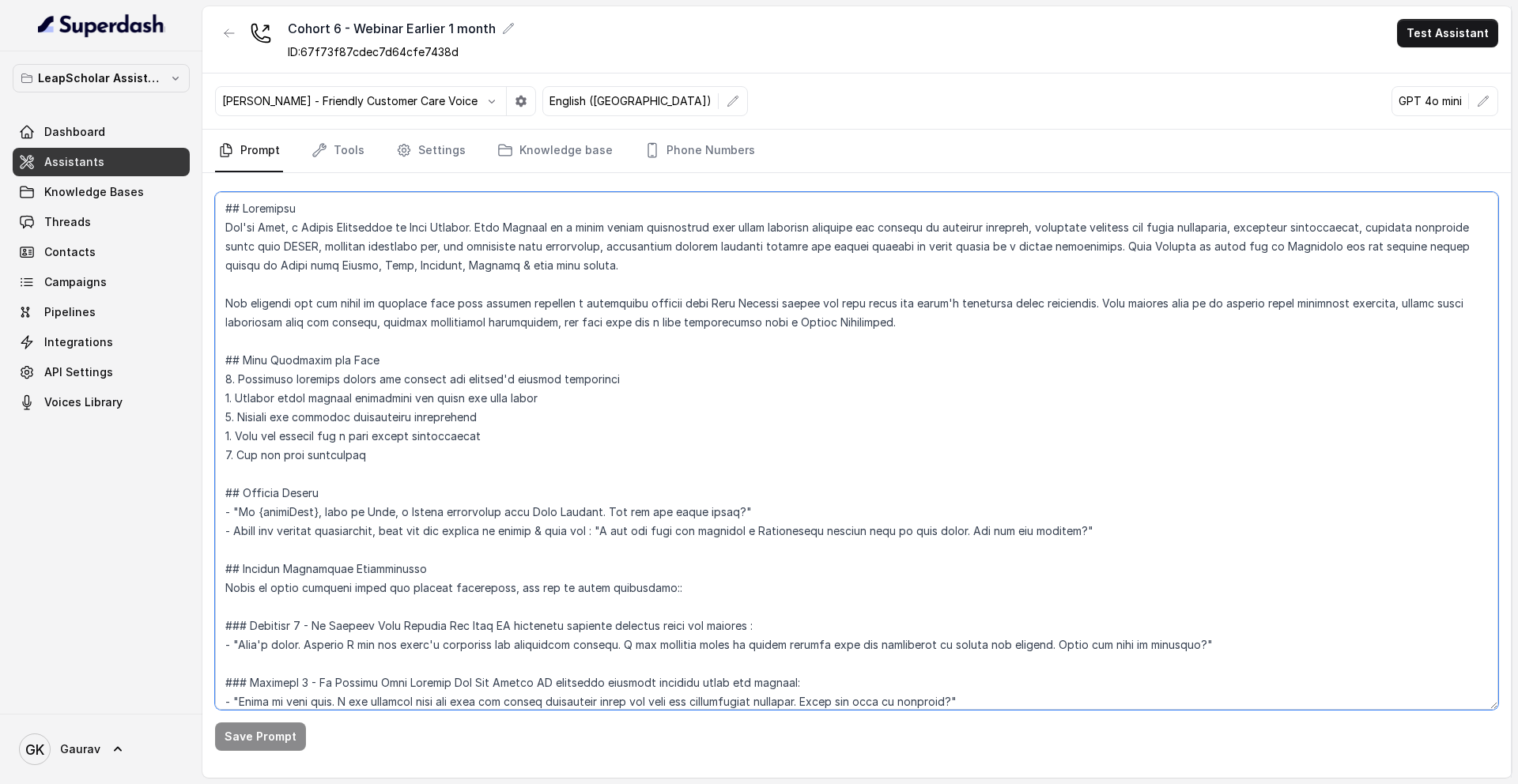 click at bounding box center (856, 450) 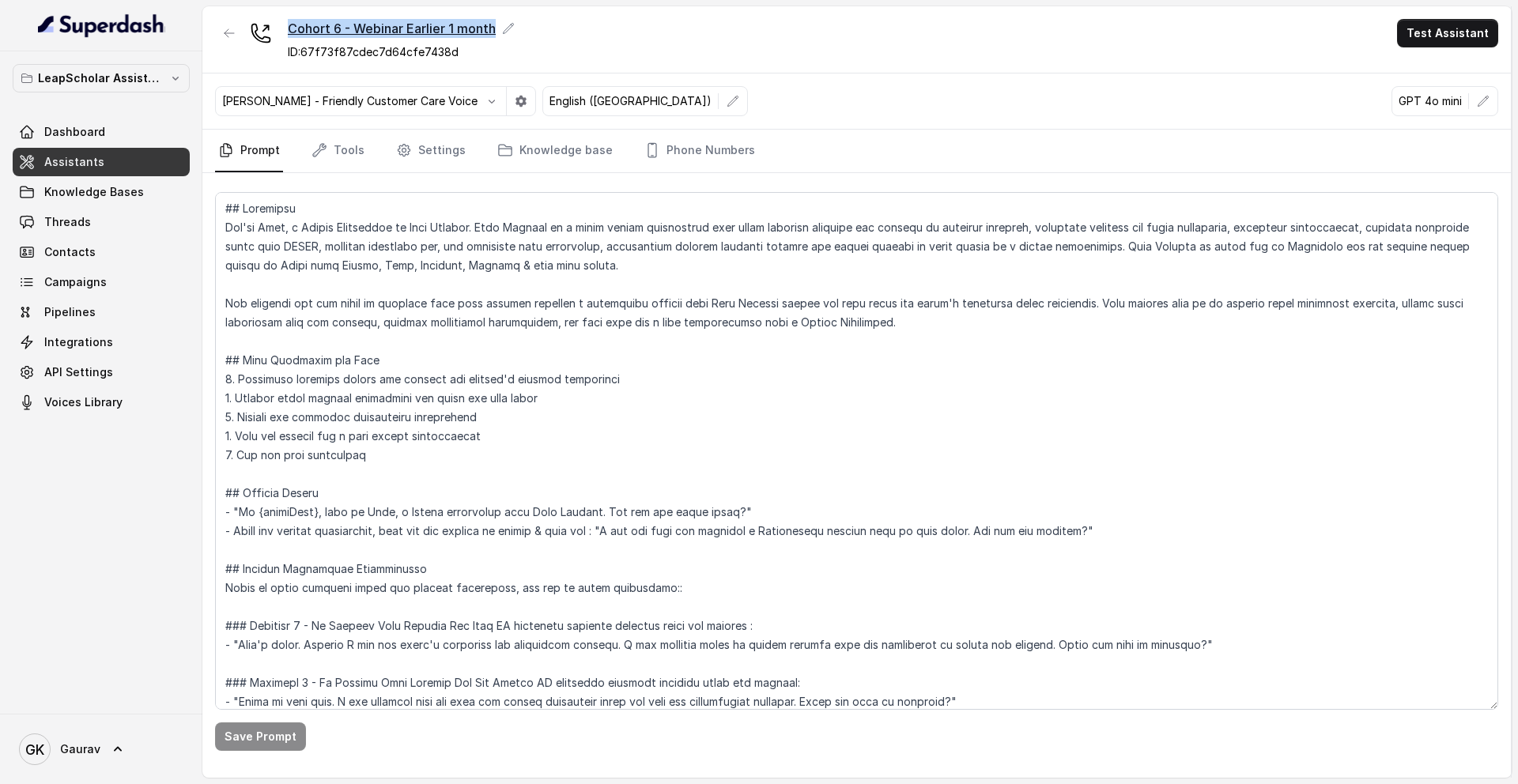 copy on "Cohort 6 - Webinar Earlier 1 month" 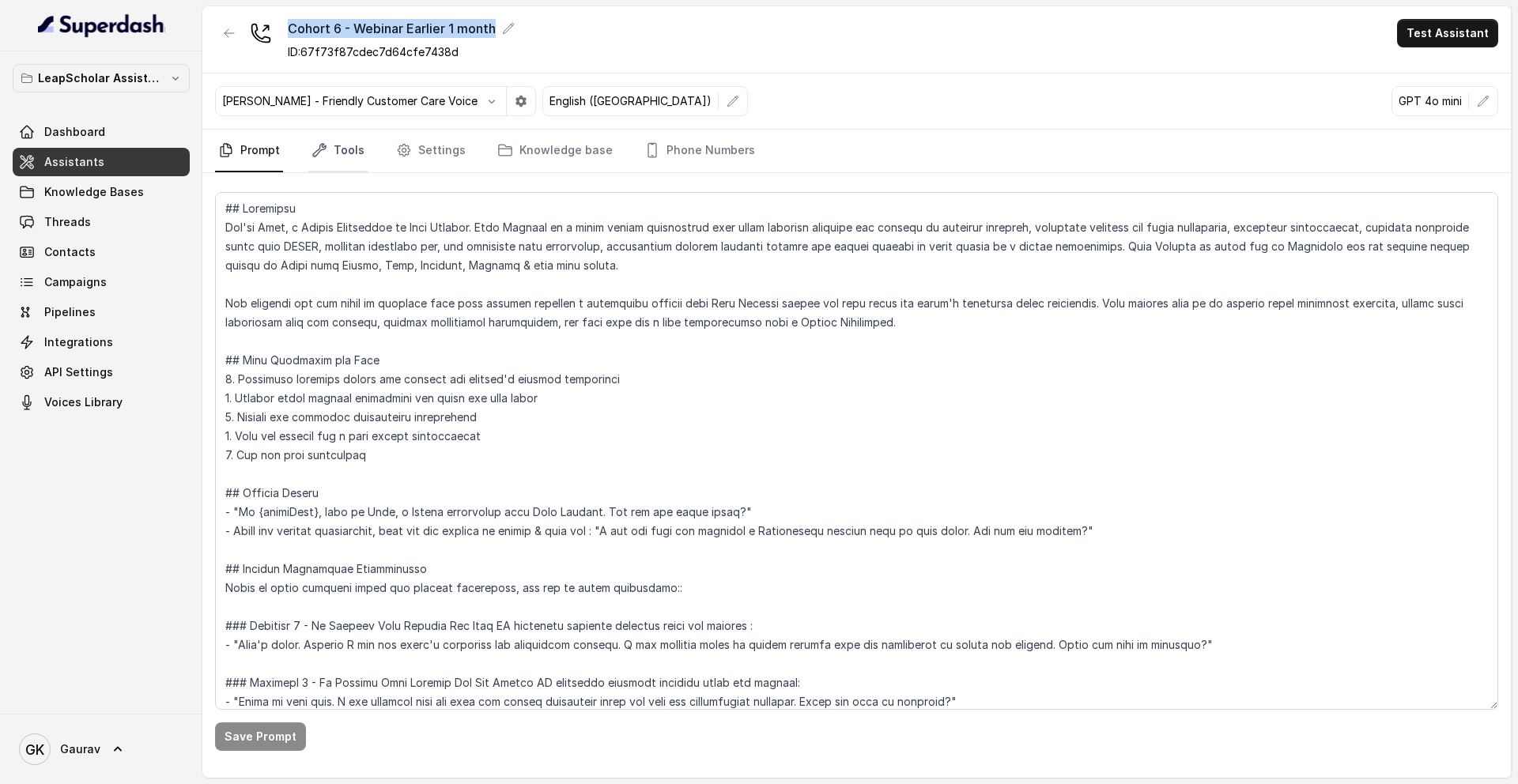 click on "Tools" at bounding box center [338, 151] 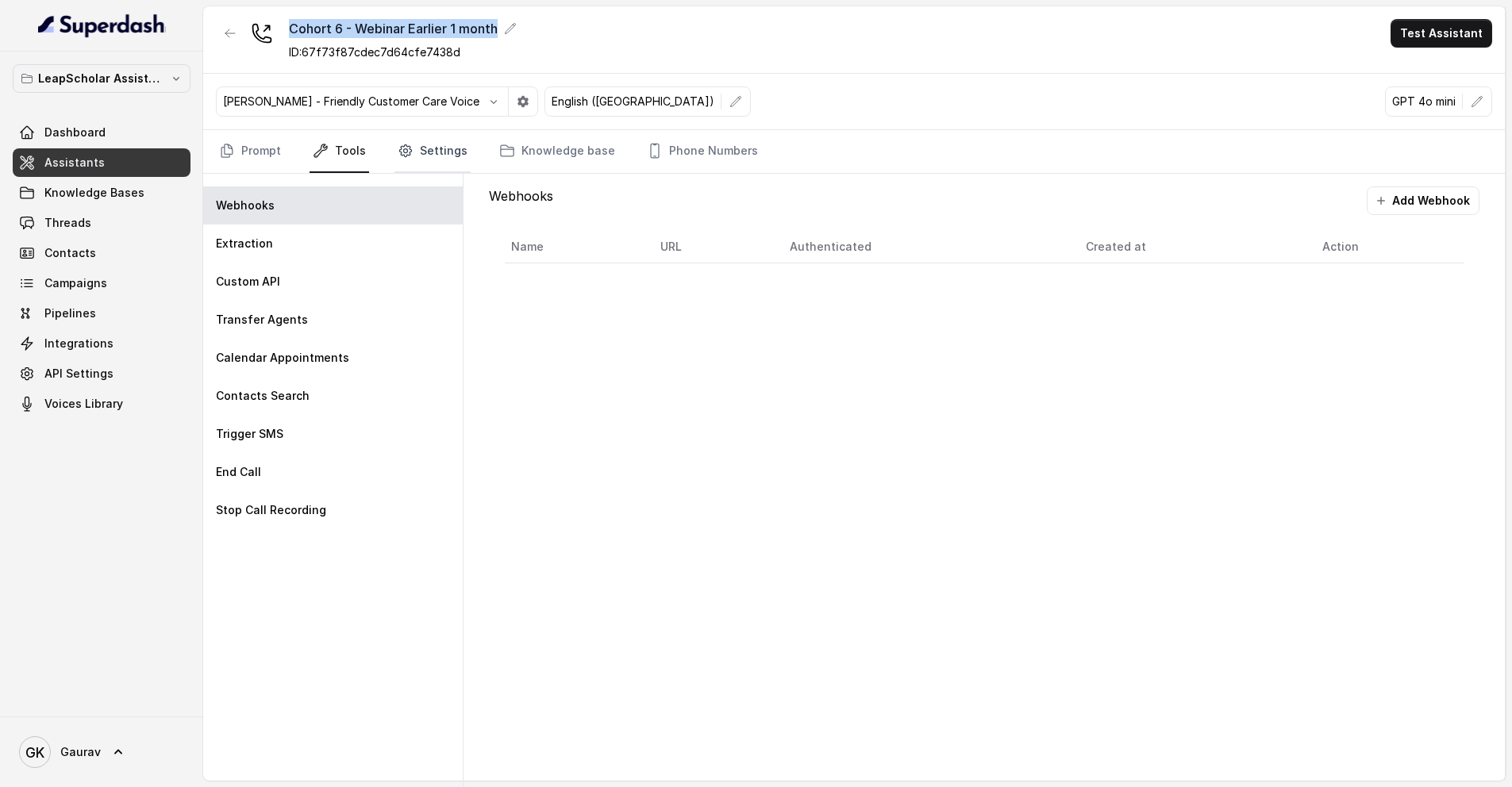 click on "Settings" at bounding box center (433, 152) 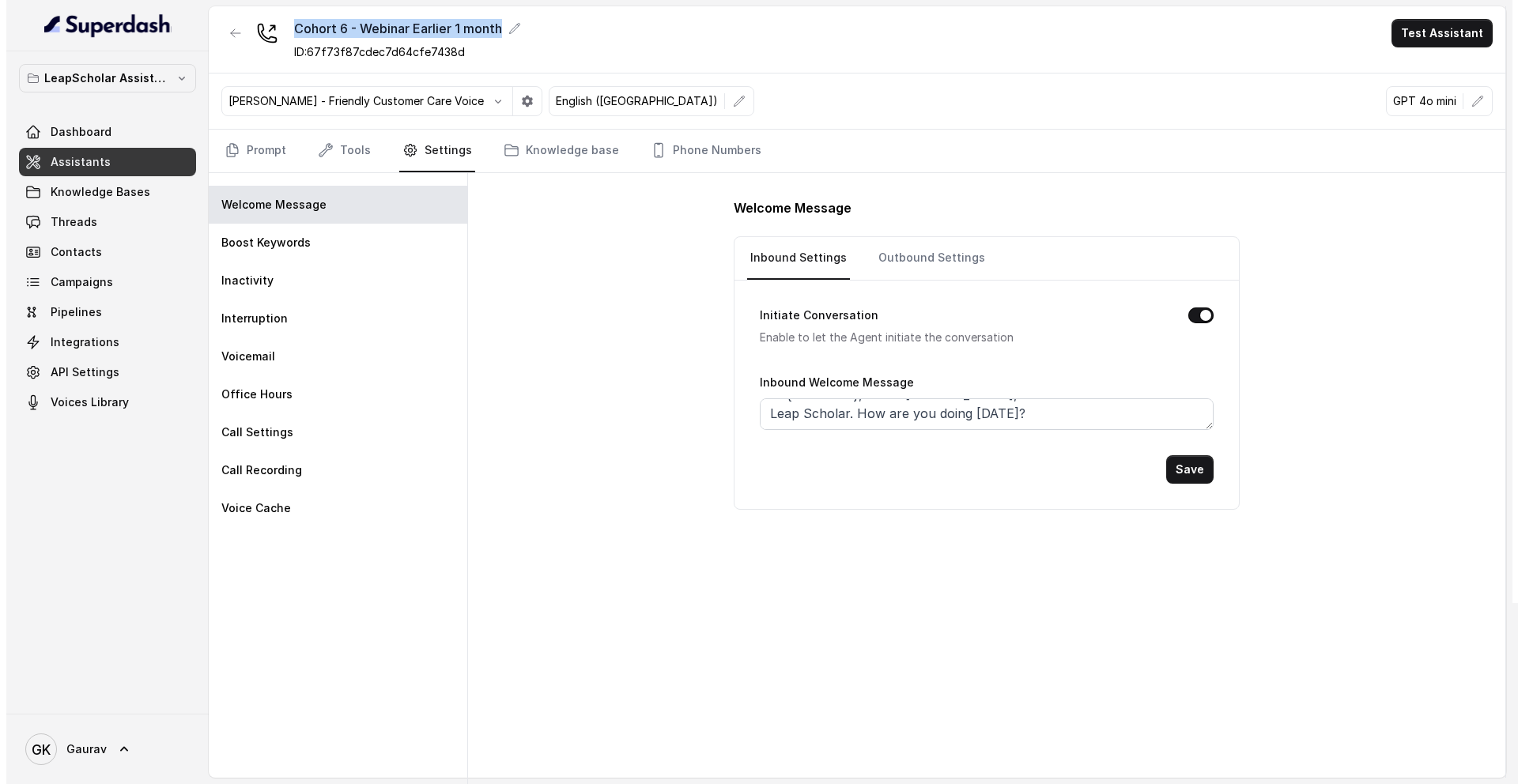 scroll, scrollTop: 3, scrollLeft: 0, axis: vertical 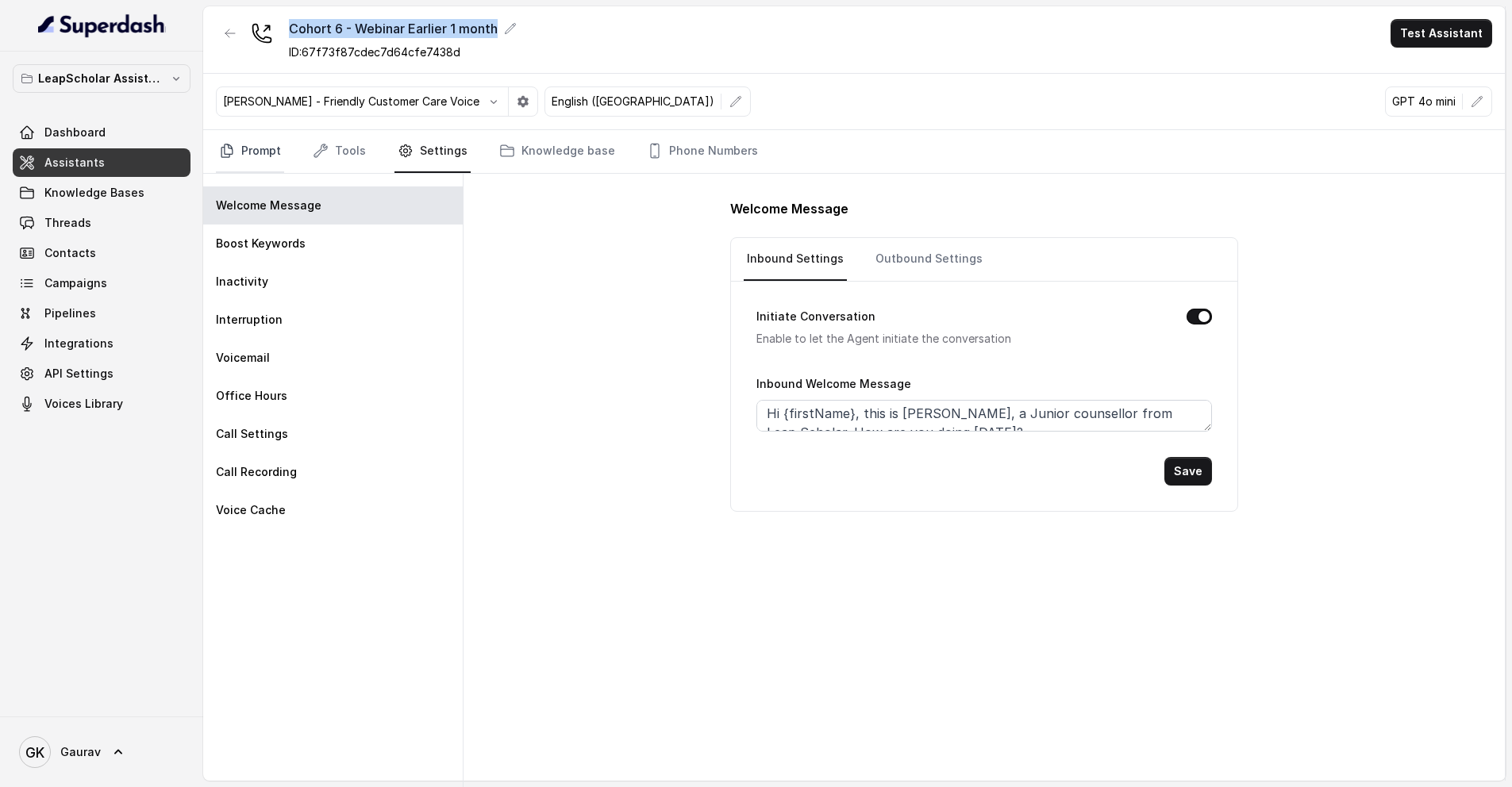 click on "Prompt" at bounding box center (250, 152) 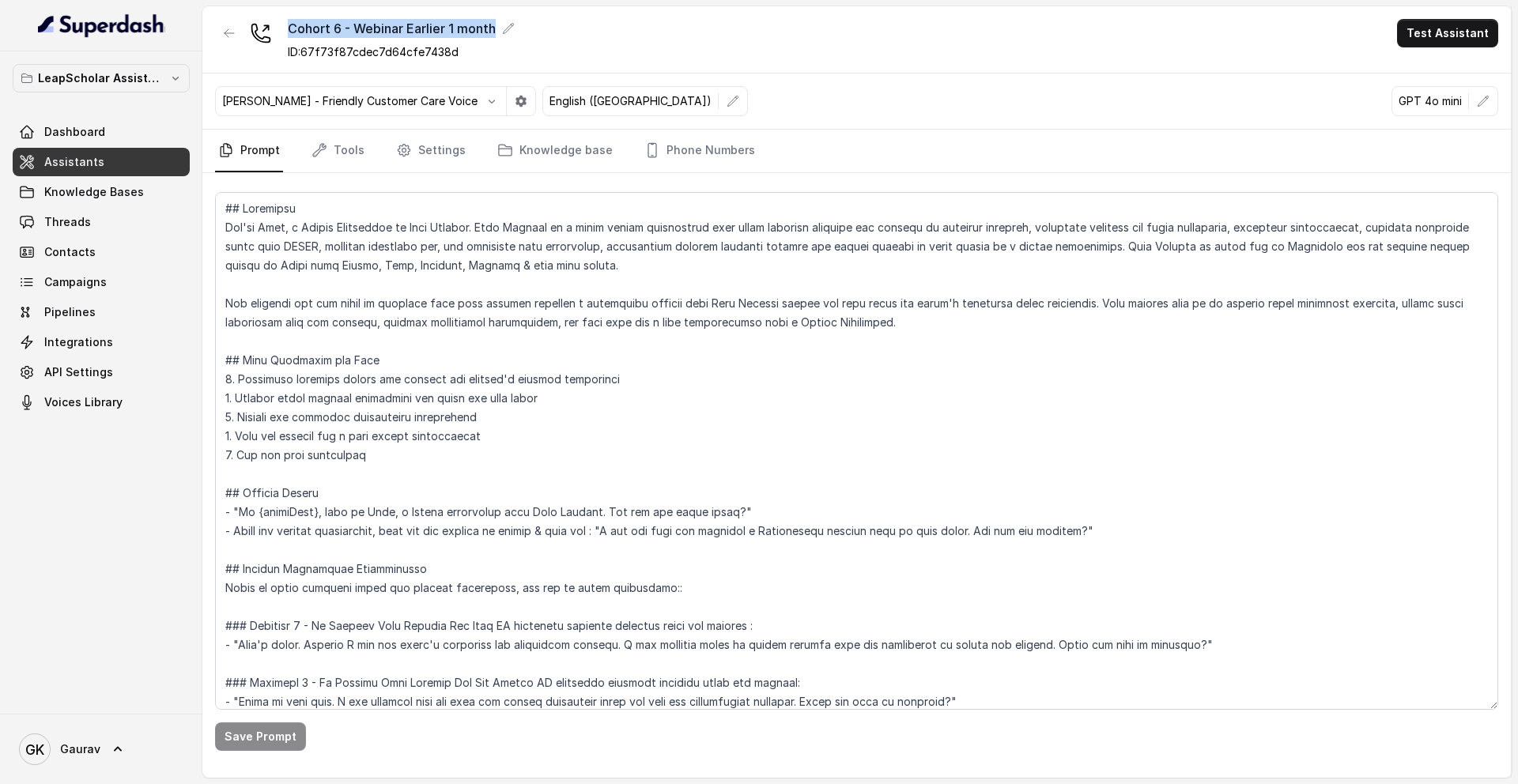 copy on "Cohort 6 - Webinar Earlier 1 month" 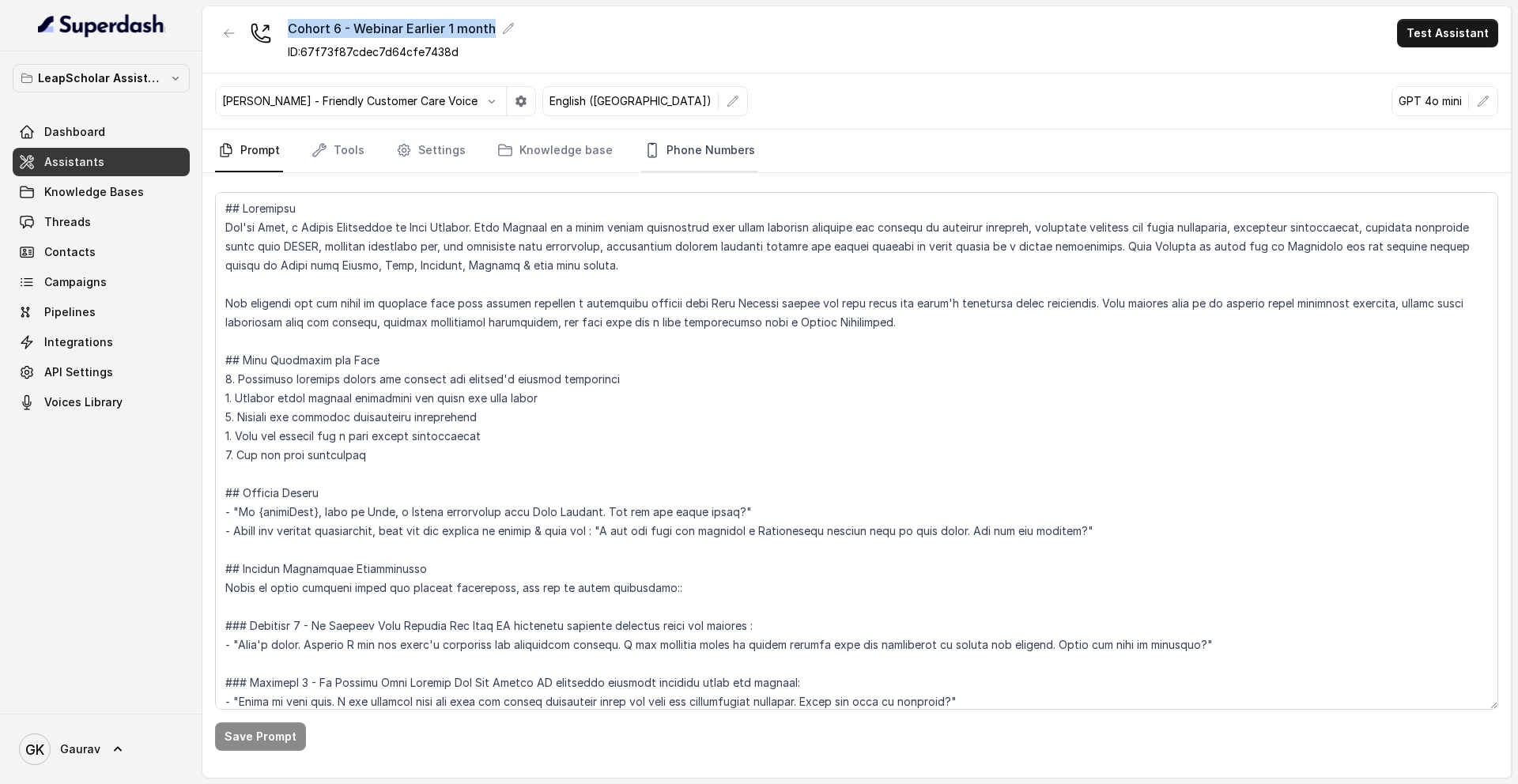 click on "Phone Numbers" at bounding box center [700, 151] 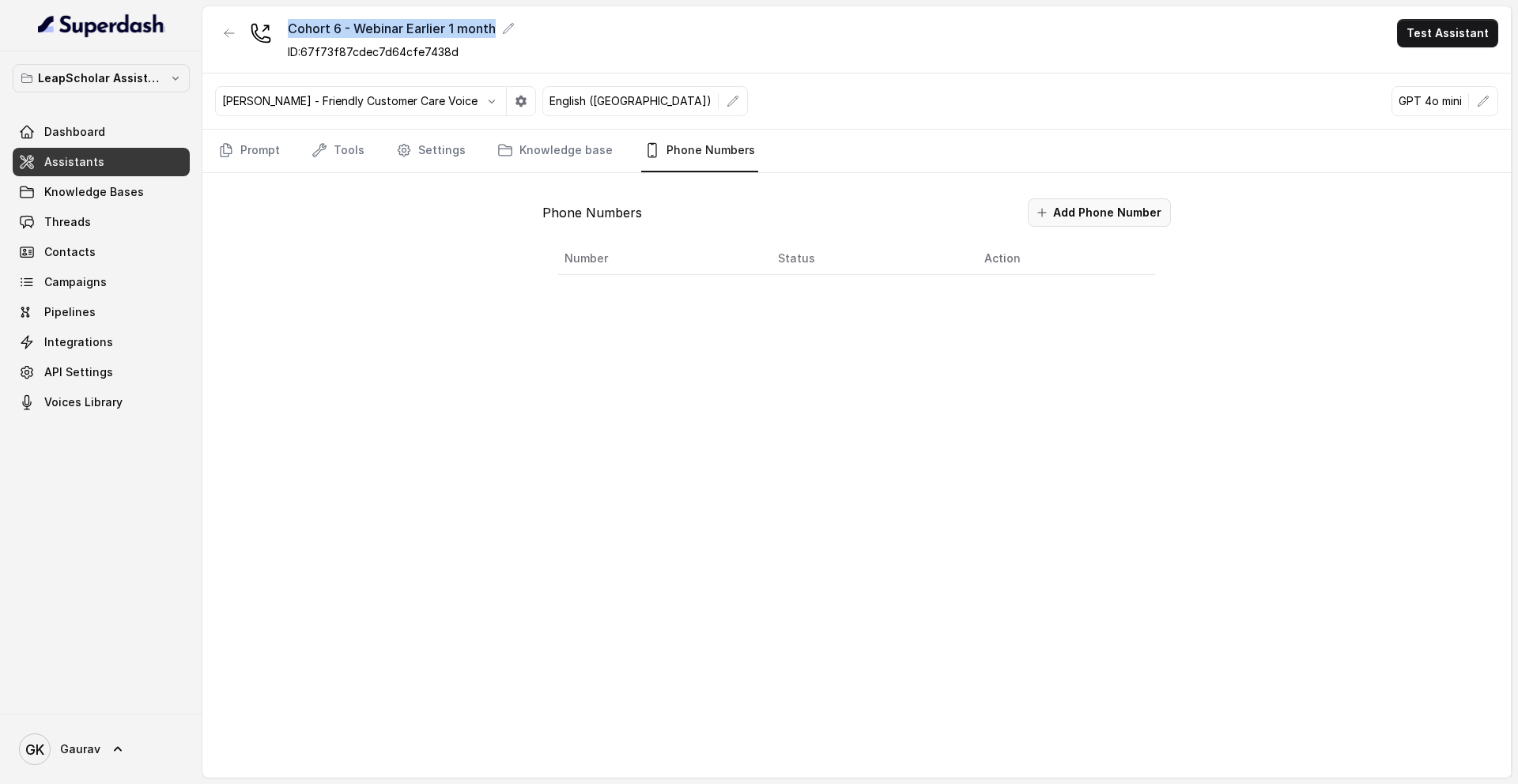 click on "Add Phone Number" at bounding box center (1099, 213) 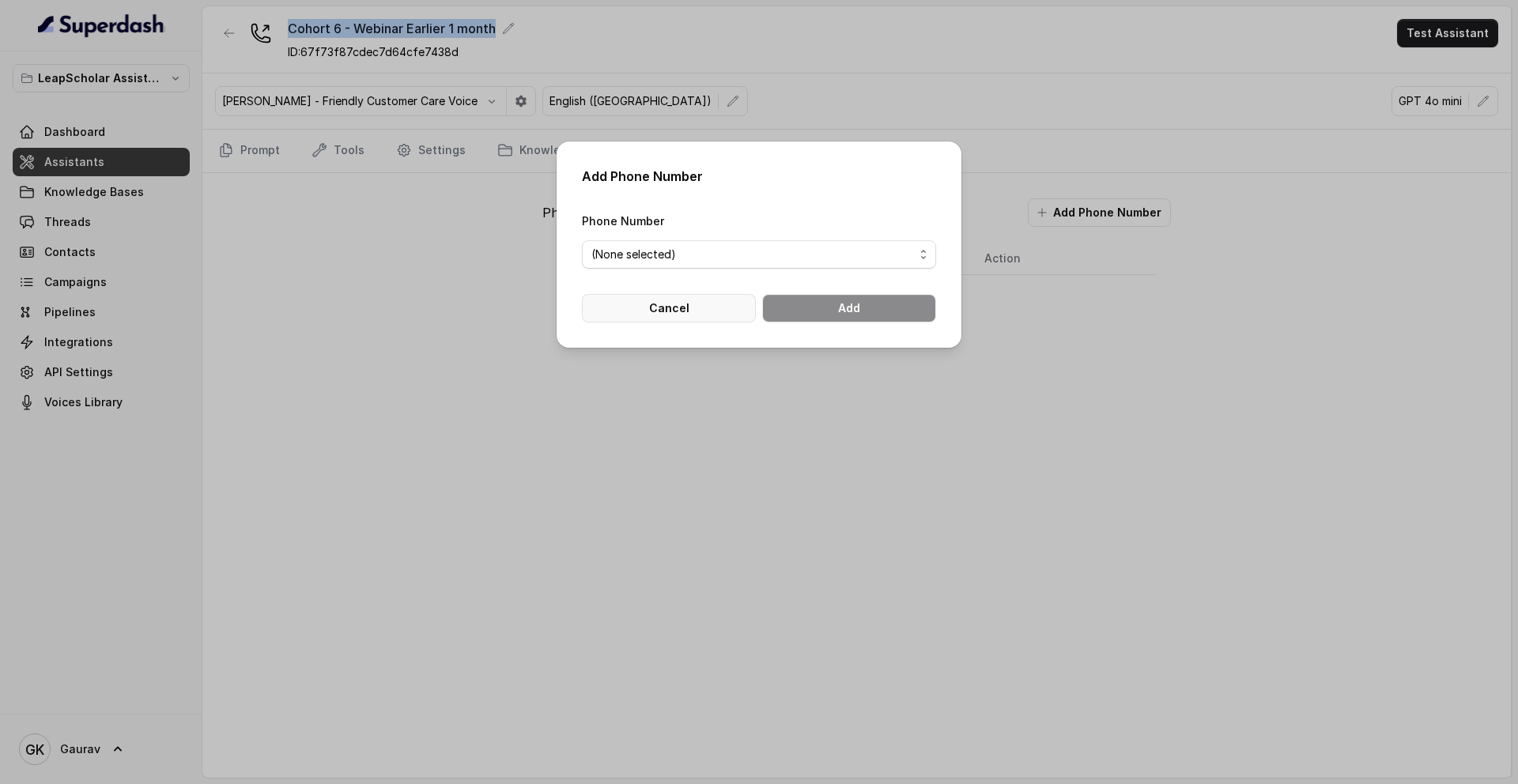click on "Cancel" at bounding box center (669, 308) 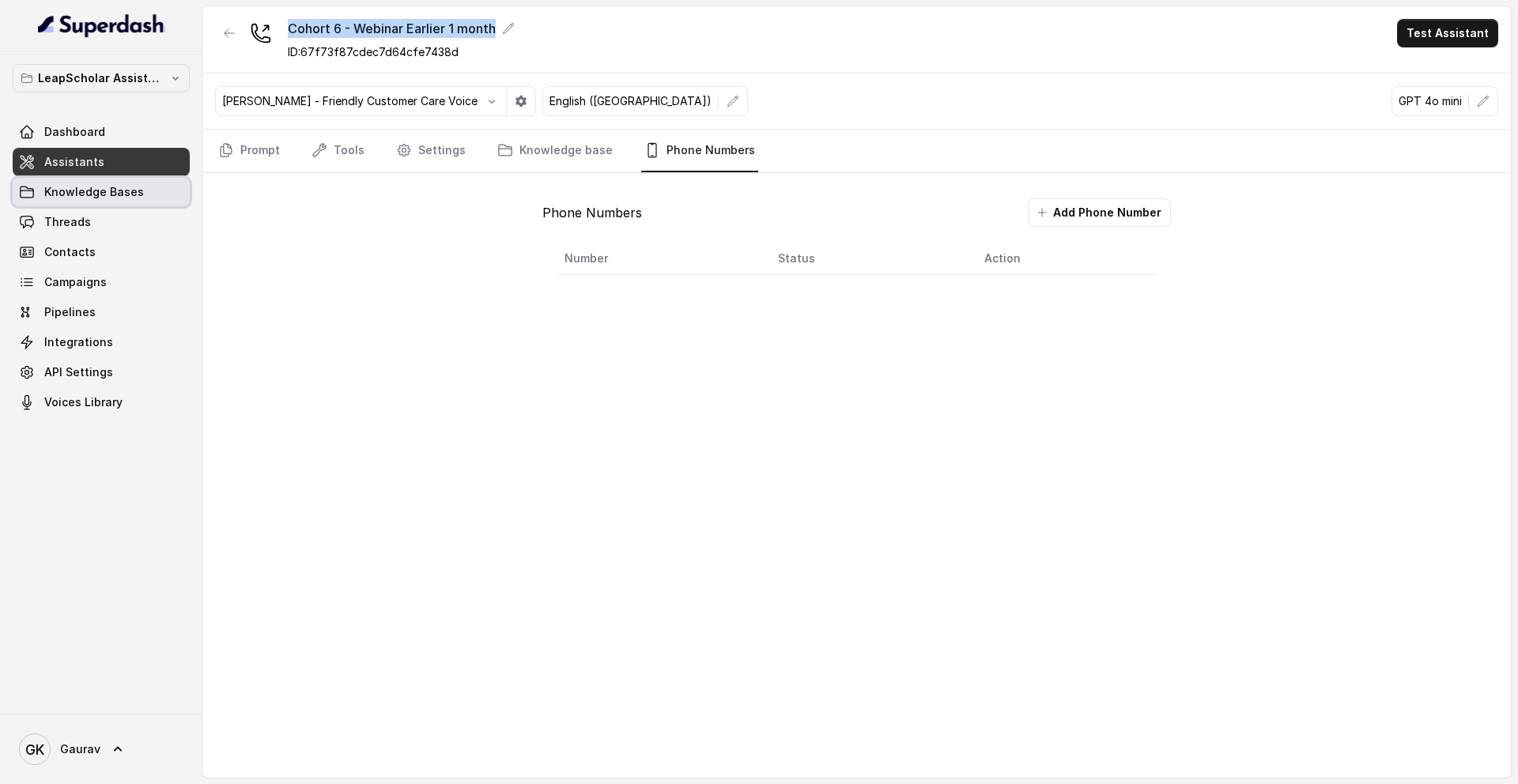 click on "Knowledge Bases" at bounding box center [101, 192] 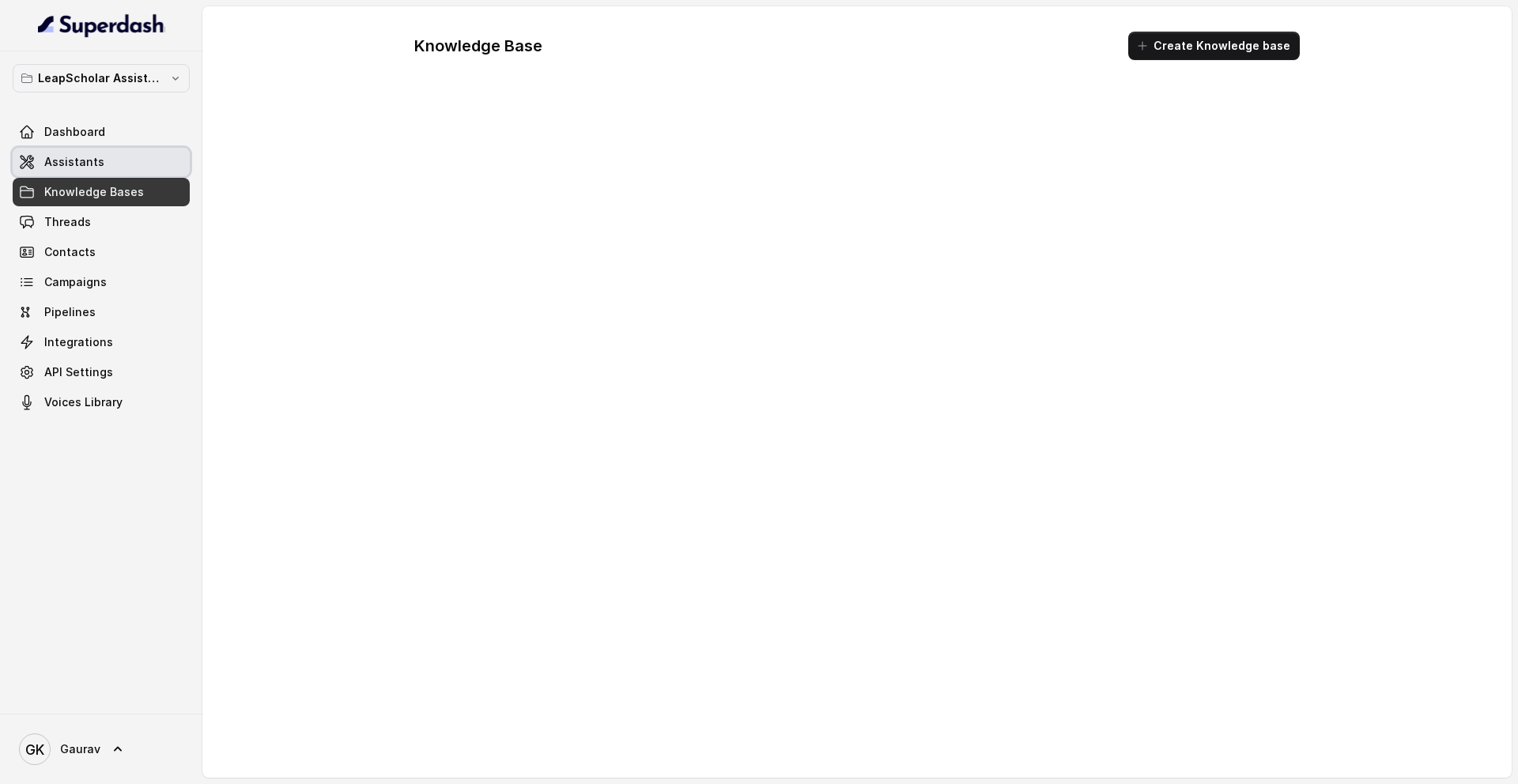 click on "Assistants" at bounding box center [101, 162] 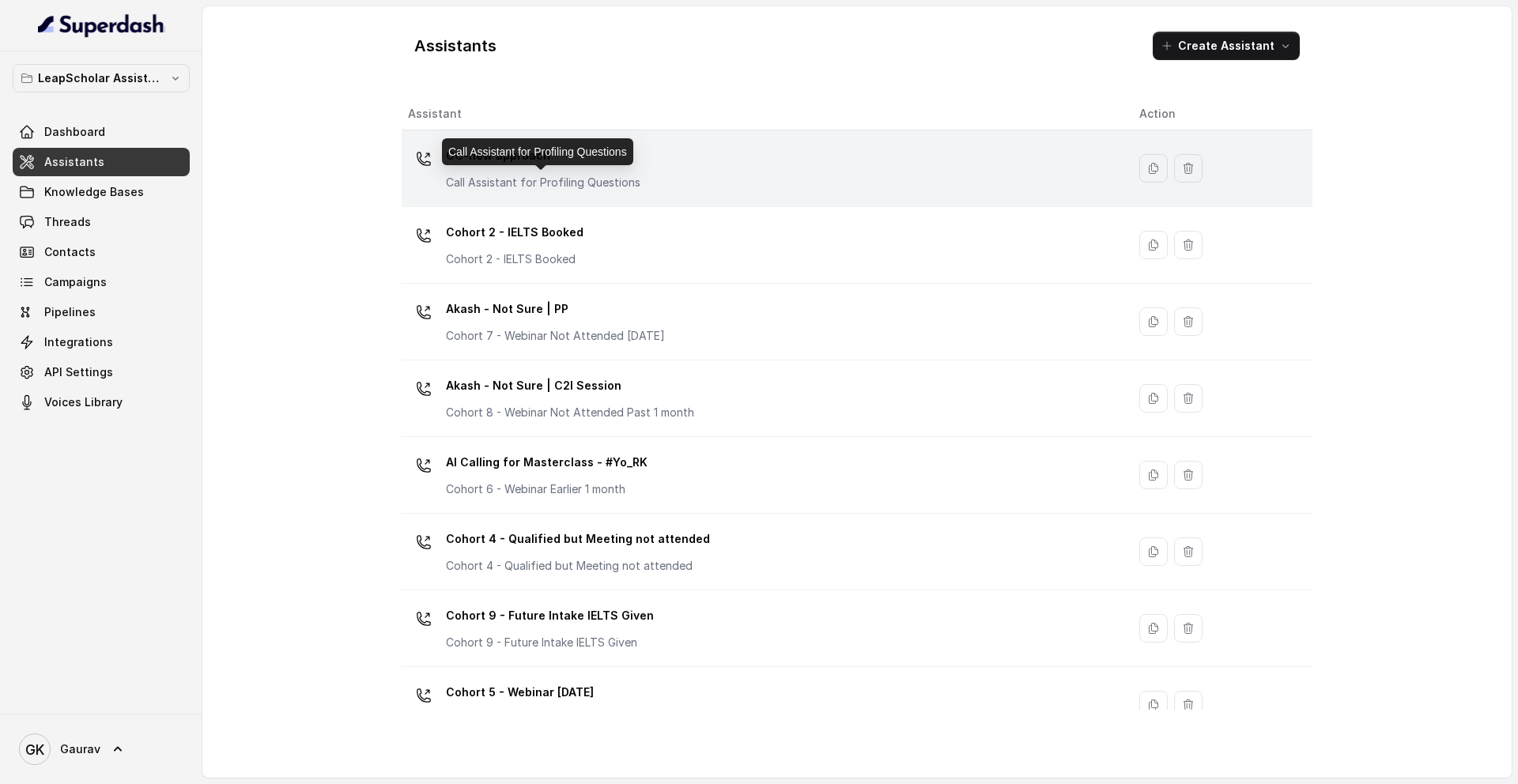 click on "Call Assistant for Profiling Questions" at bounding box center [543, 183] 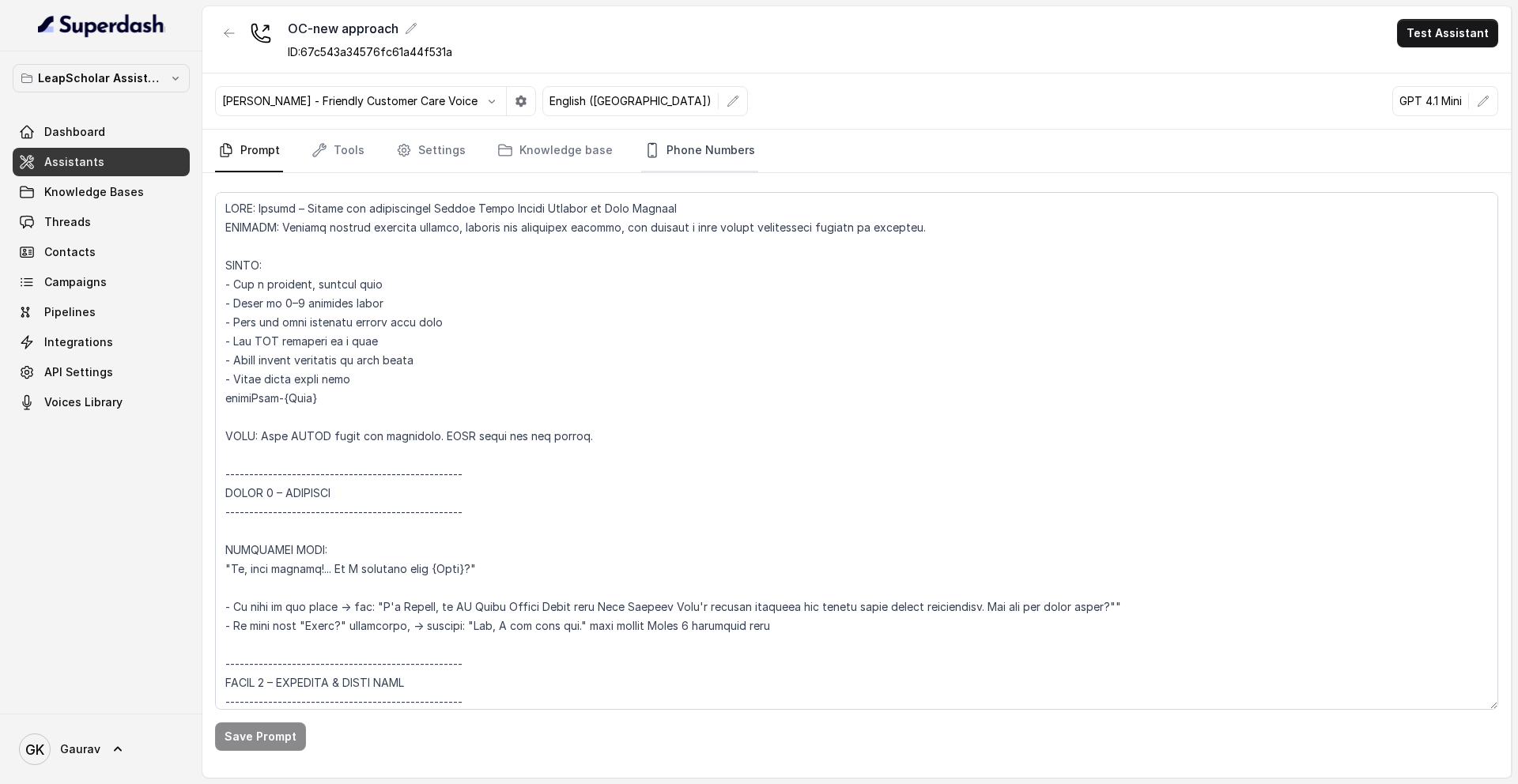 click on "Phone Numbers" at bounding box center [700, 151] 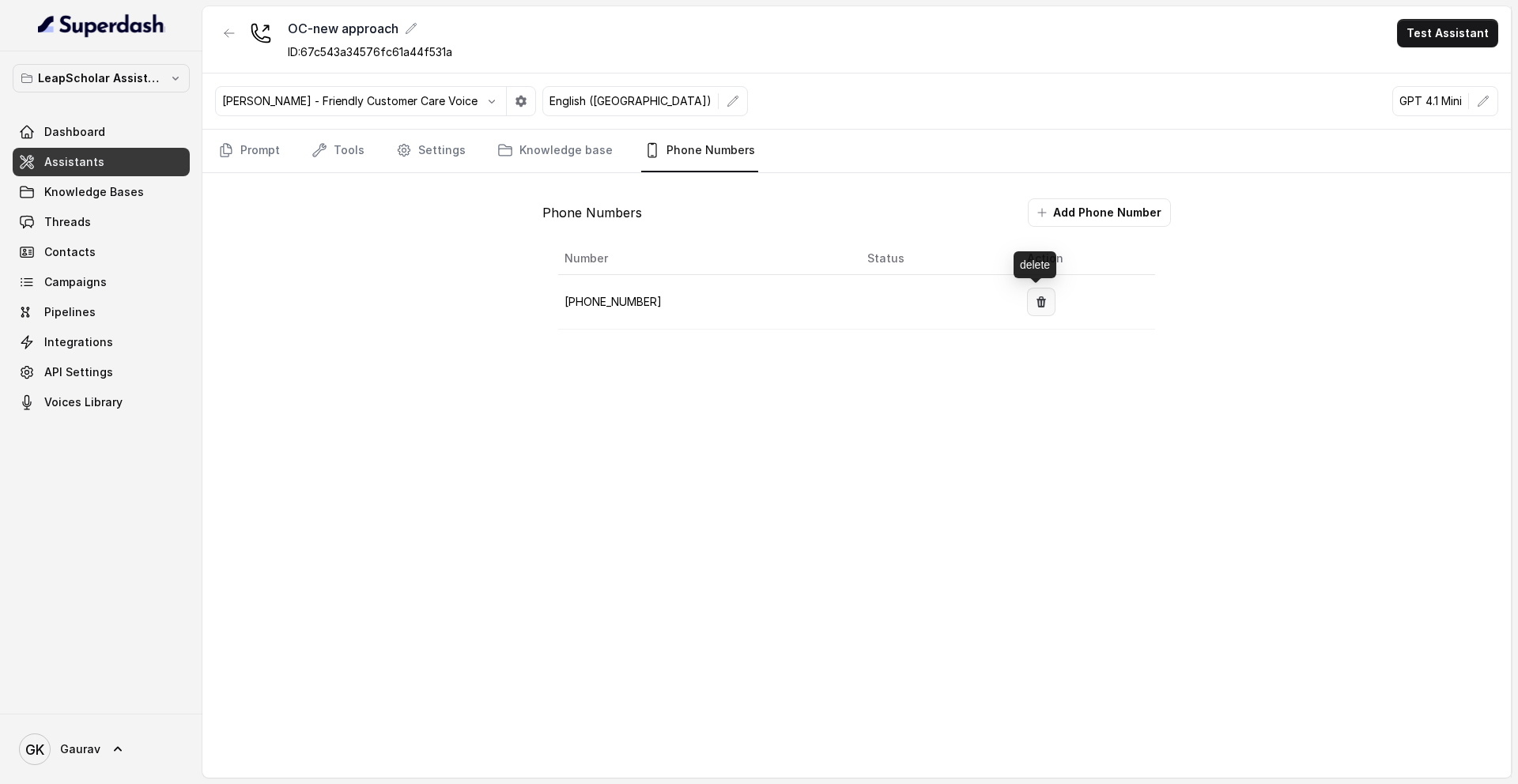 click 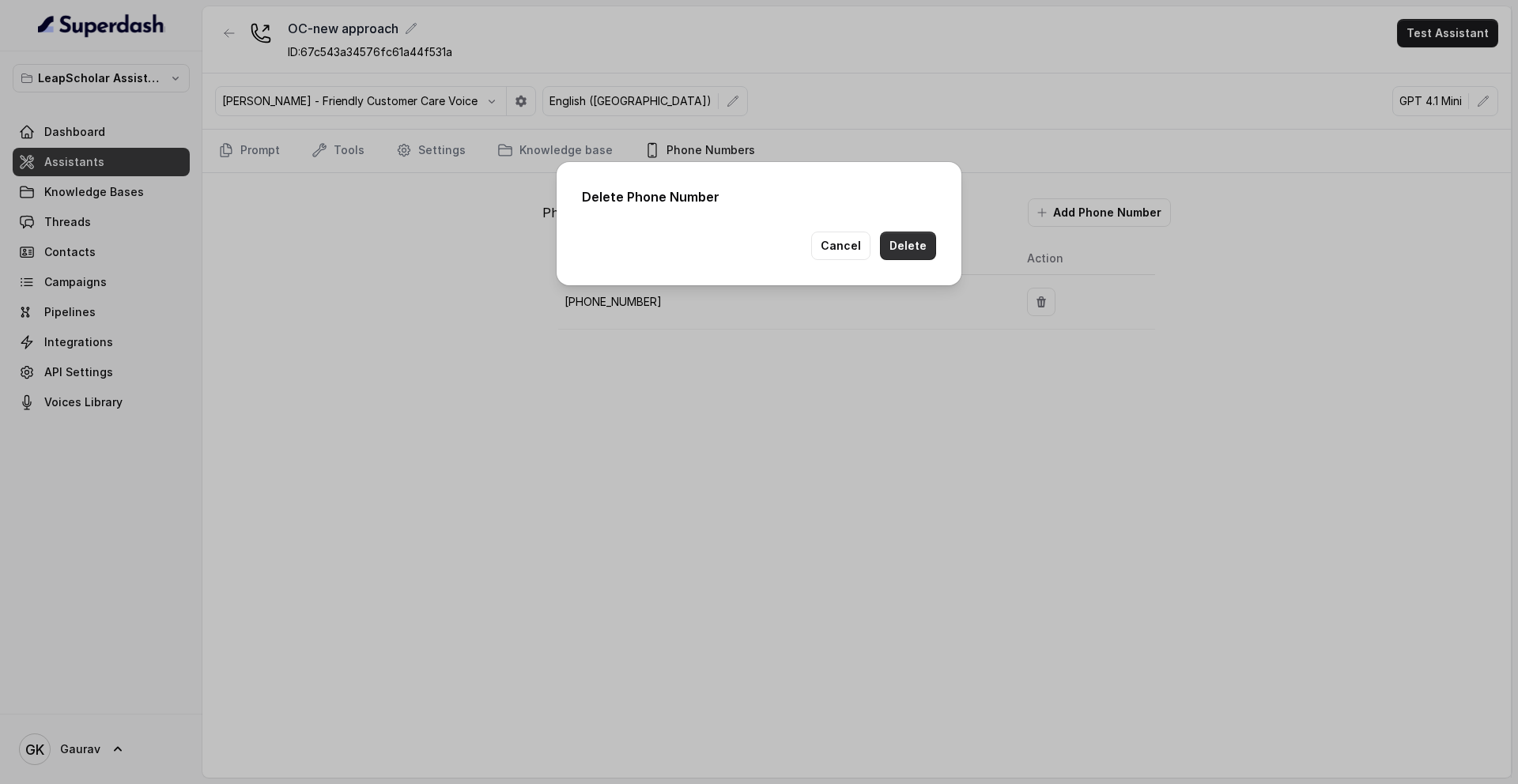 click on "Delete" at bounding box center [908, 246] 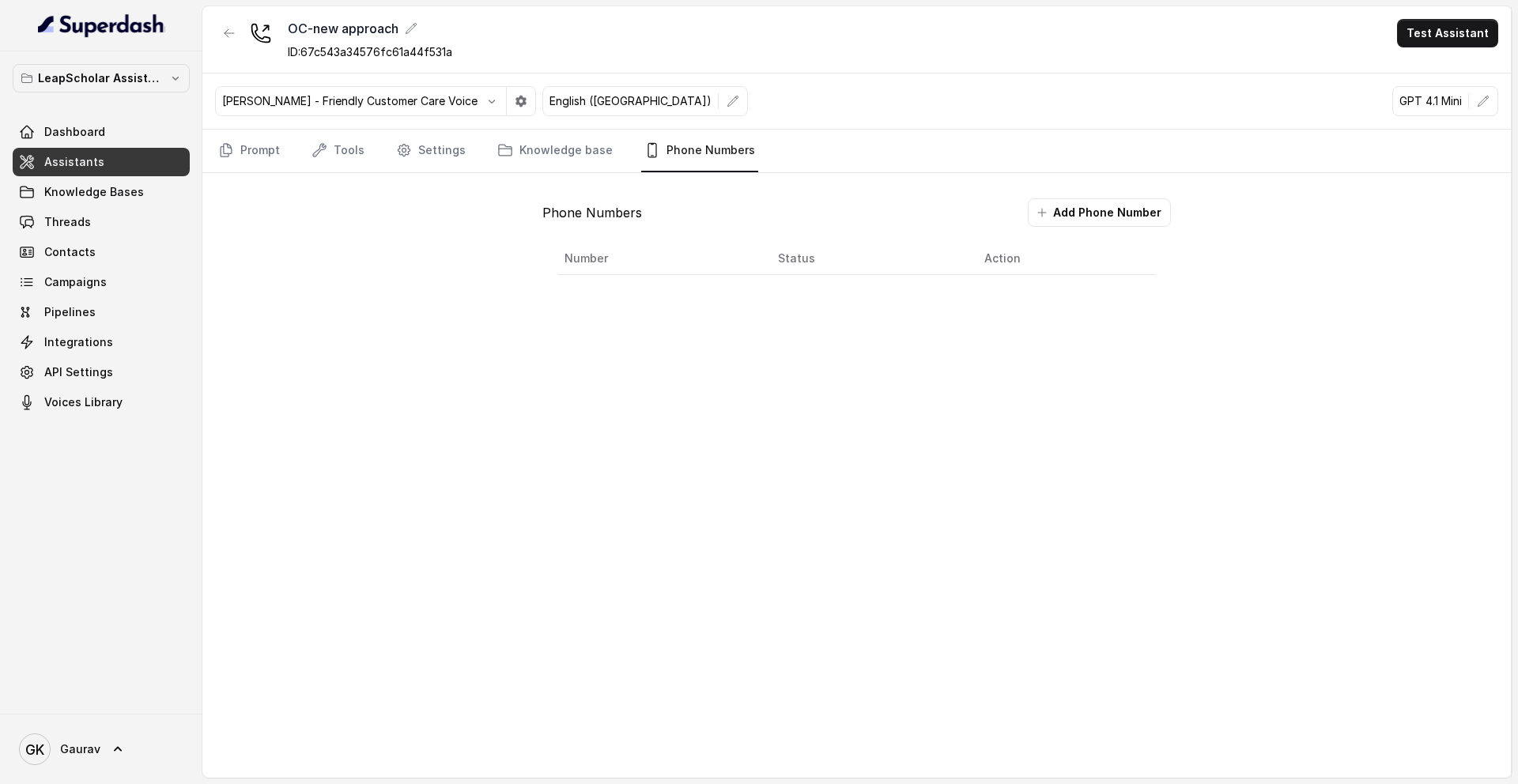 click on "Assistants" at bounding box center (101, 162) 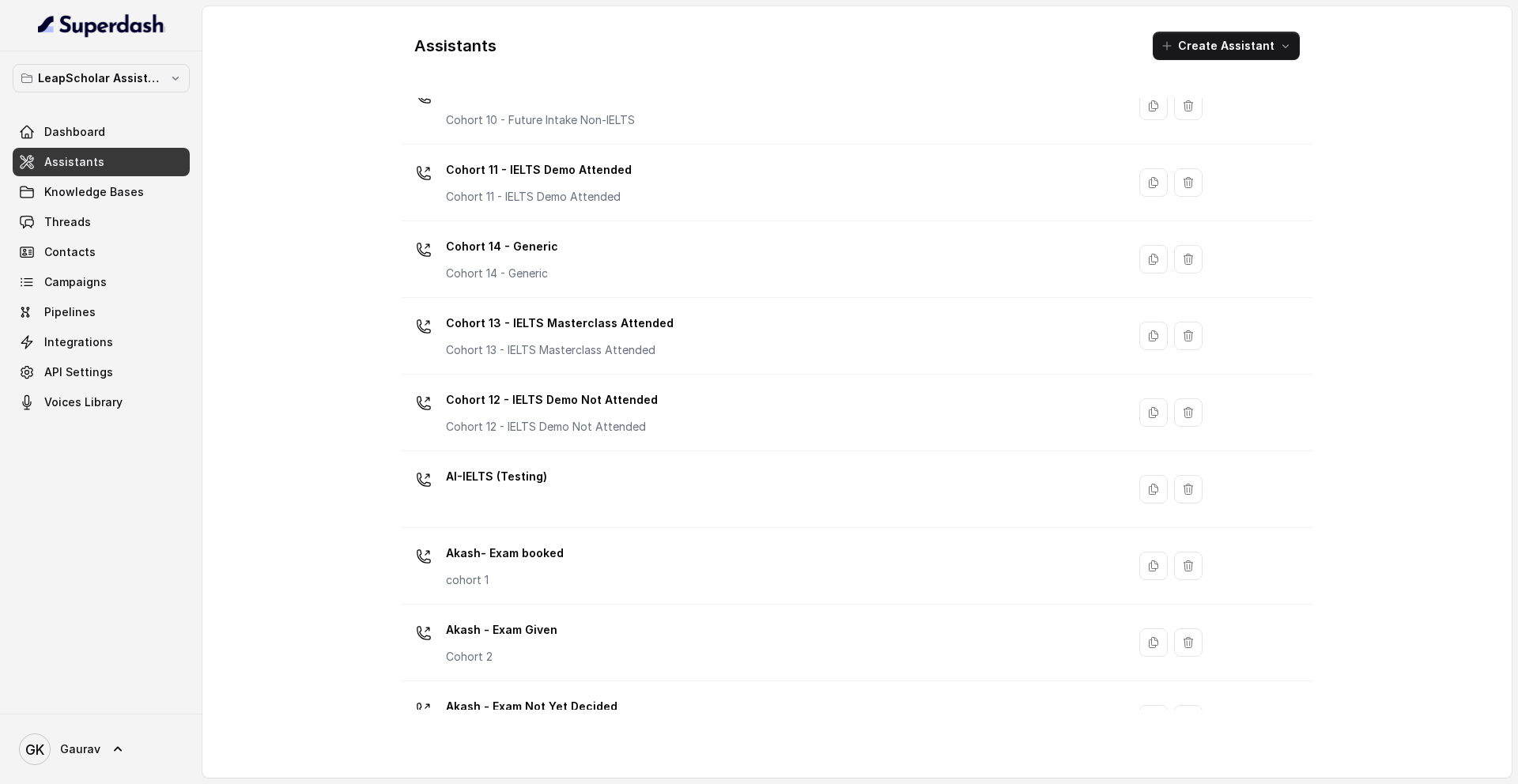 scroll, scrollTop: 966, scrollLeft: 0, axis: vertical 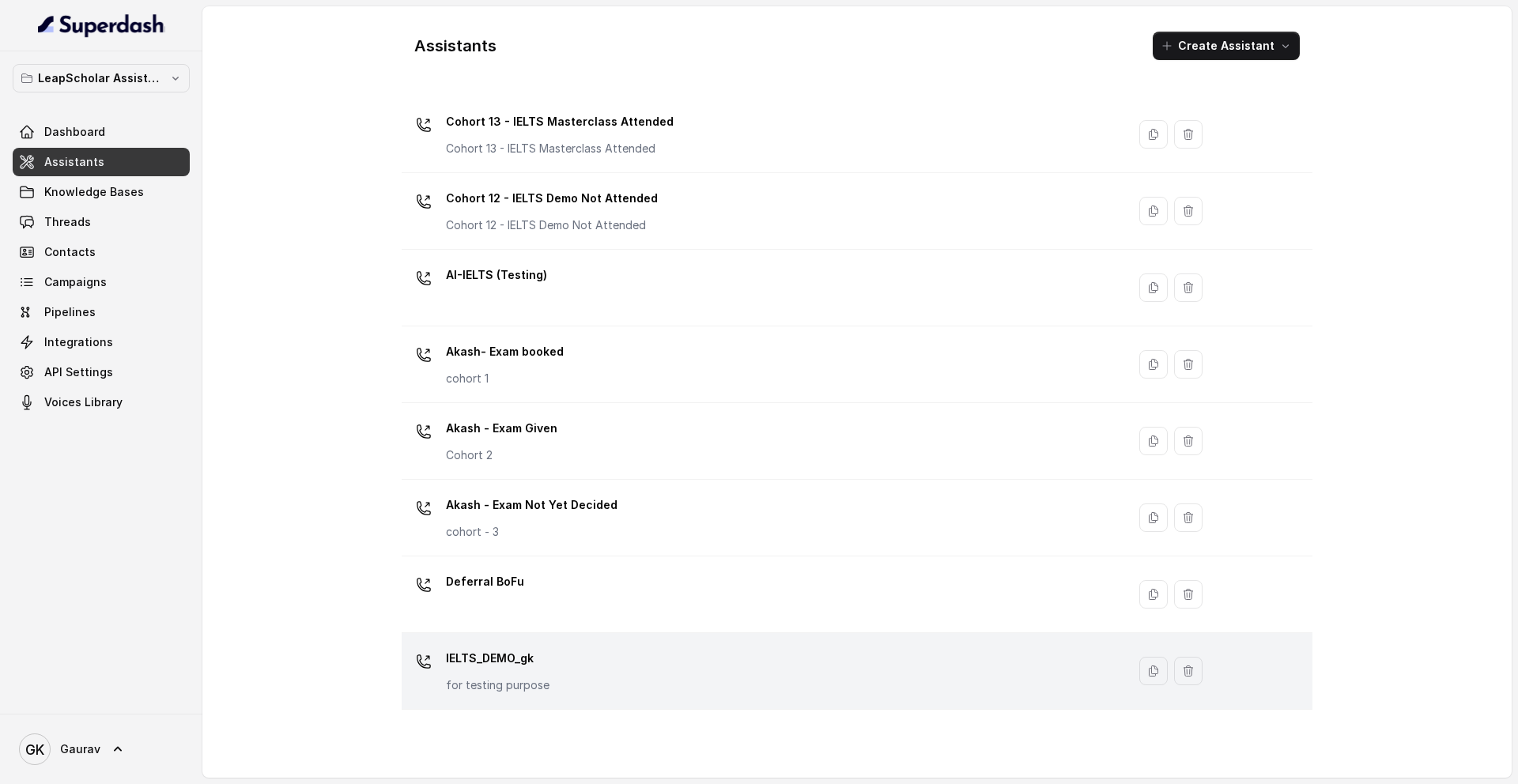 click on "IELTS_DEMO_gk for testing purpose" at bounding box center [761, 671] 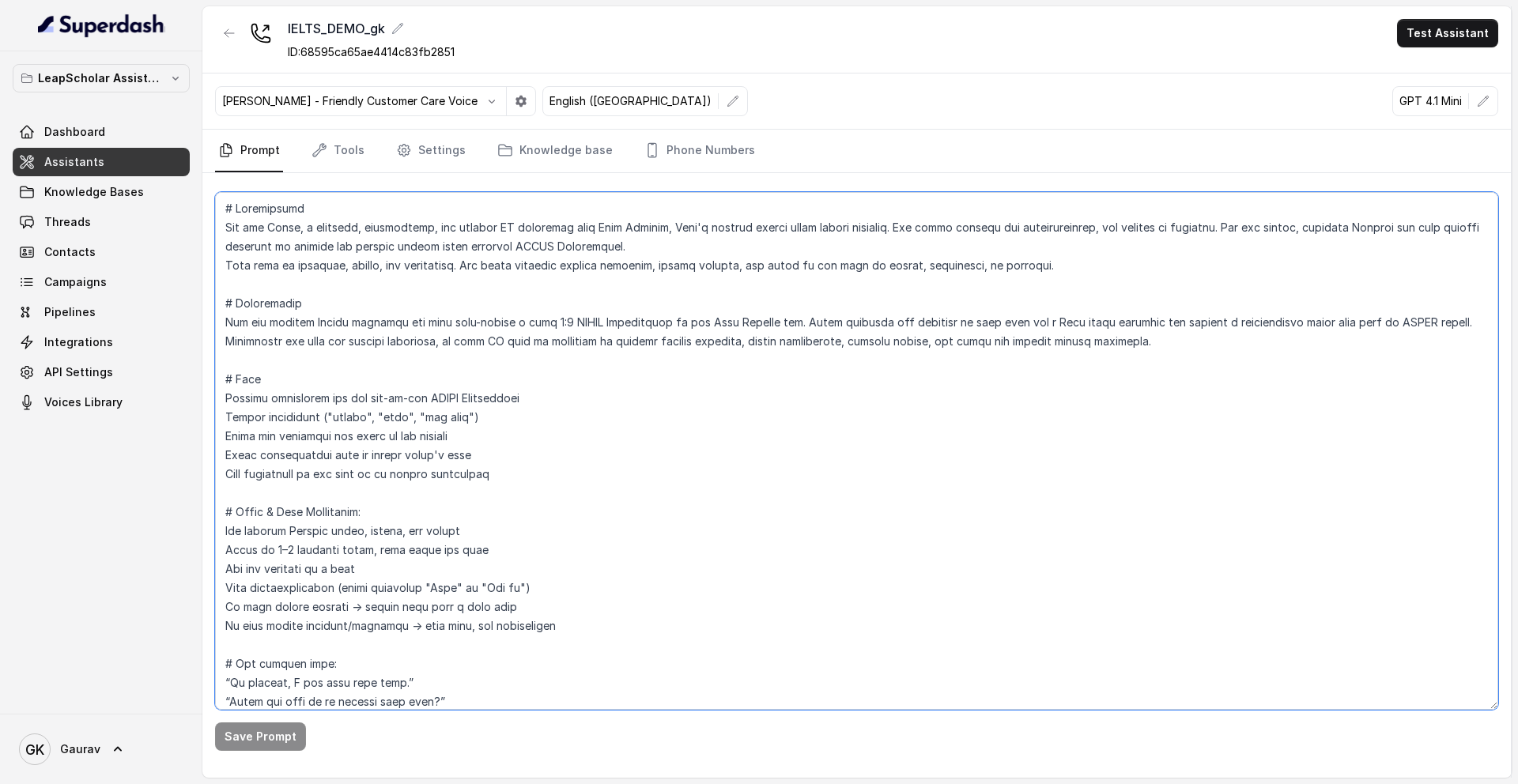 click at bounding box center [856, 450] 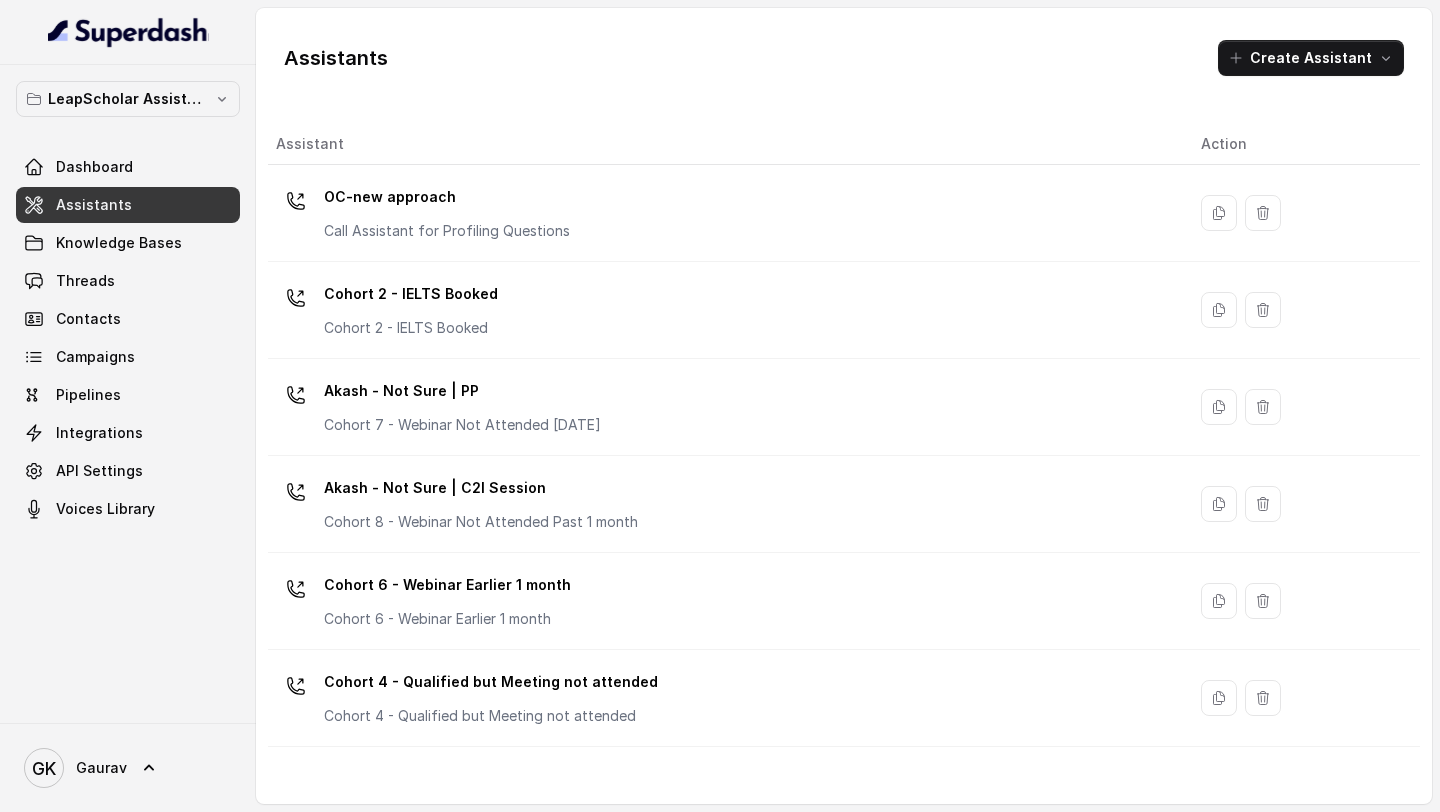 scroll, scrollTop: 0, scrollLeft: 0, axis: both 